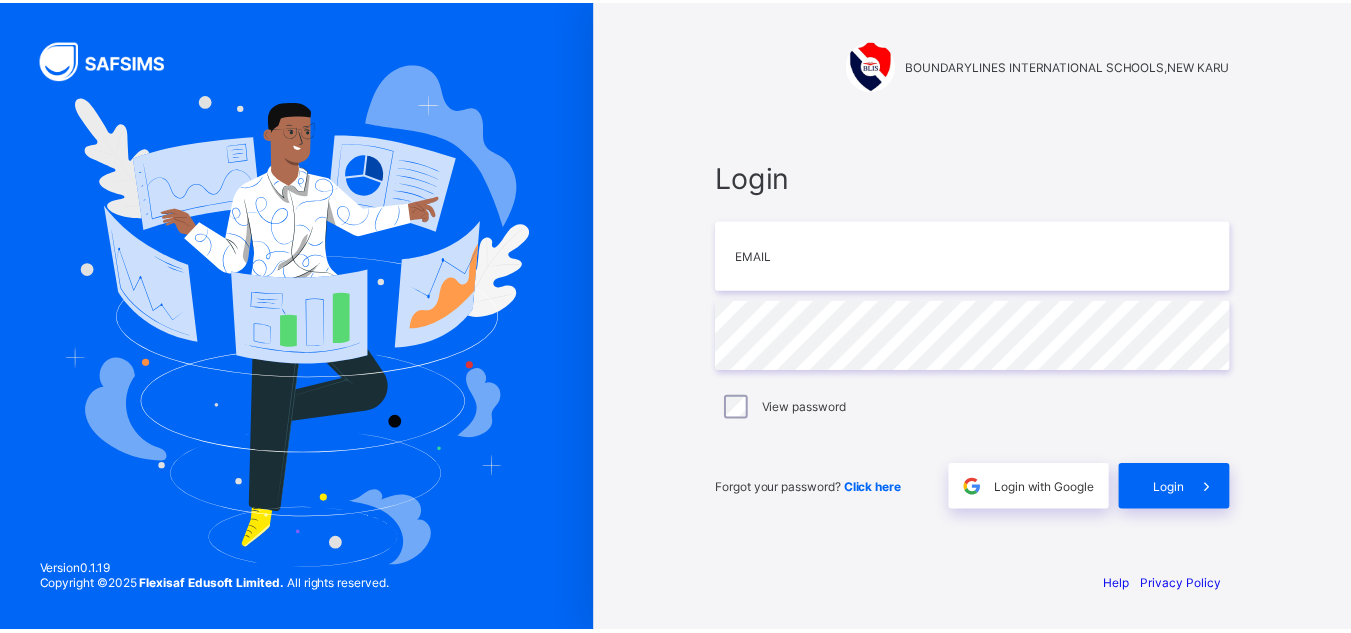 scroll, scrollTop: 0, scrollLeft: 0, axis: both 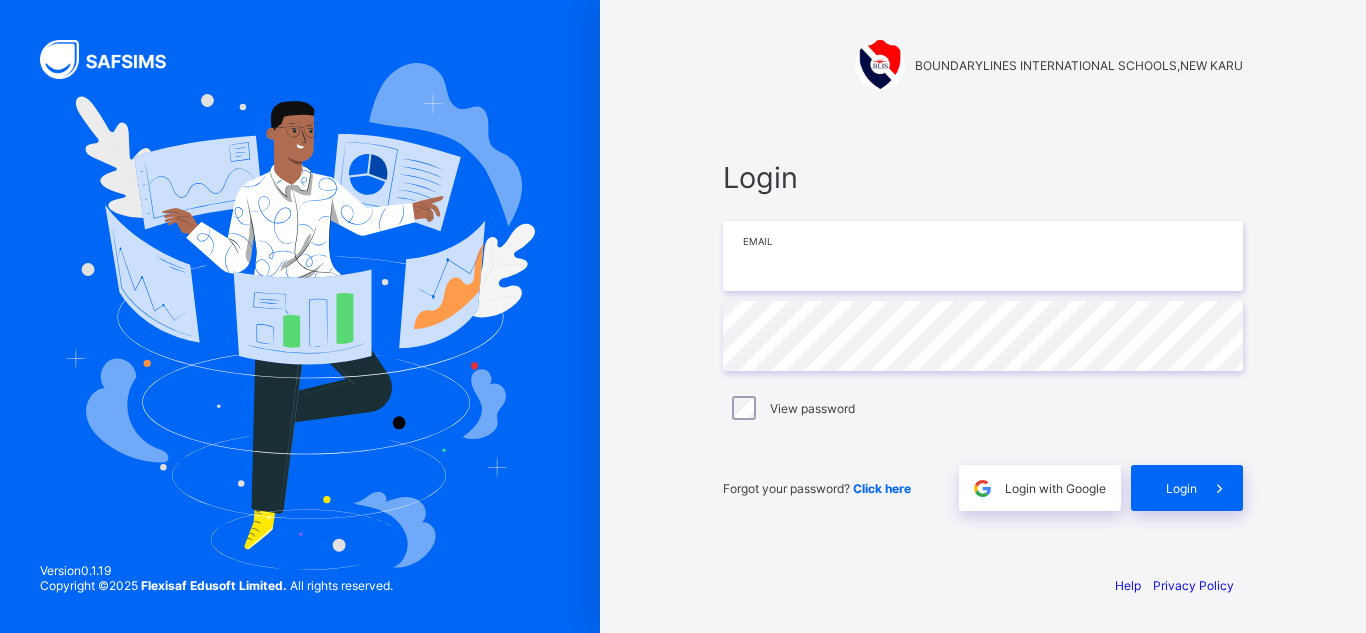 click at bounding box center (983, 256) 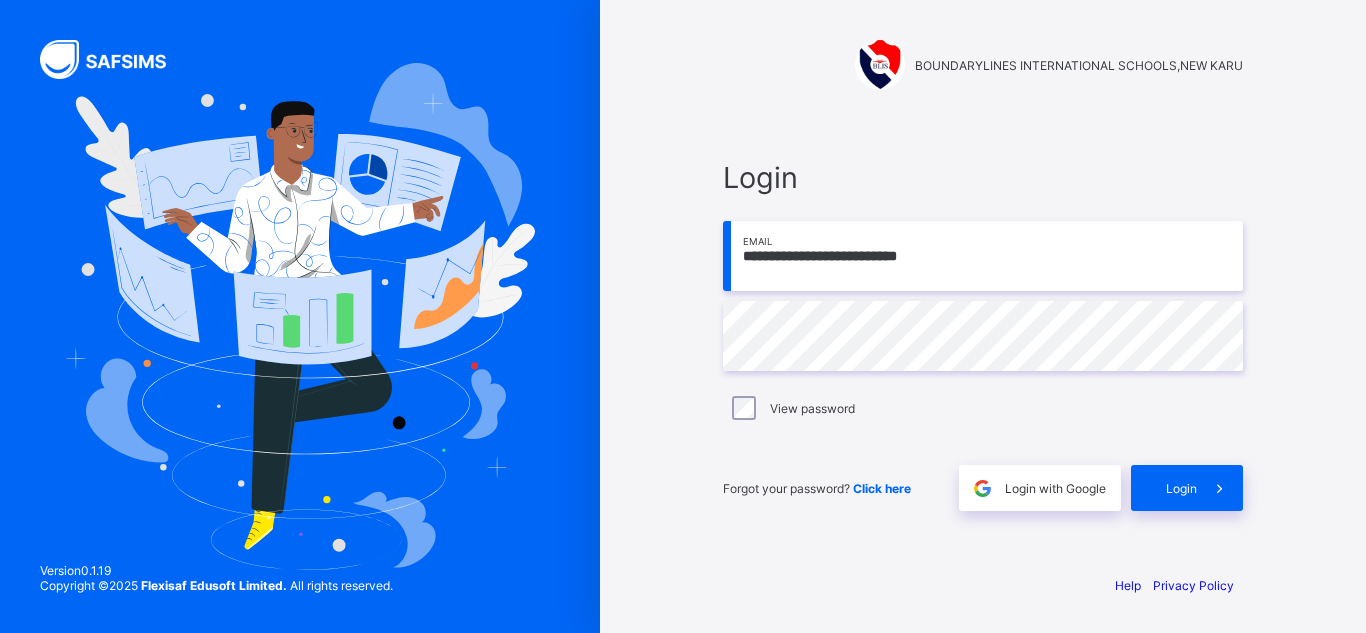 type on "**********" 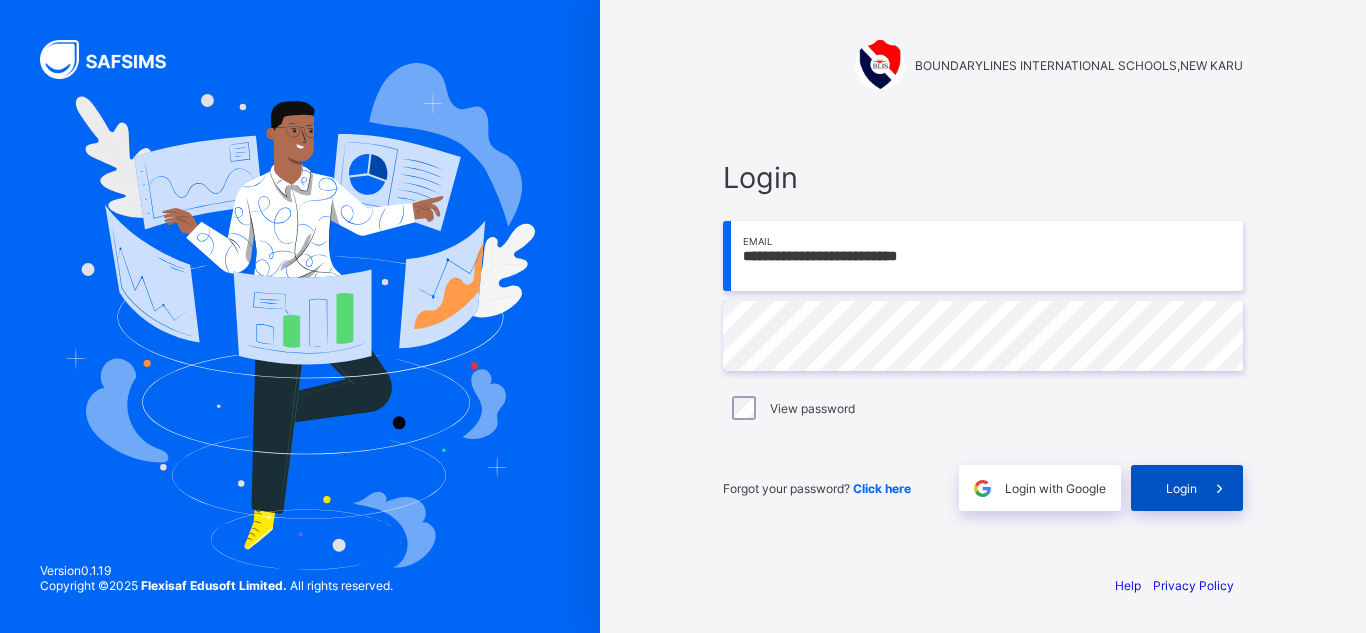 click on "Login" at bounding box center [1187, 488] 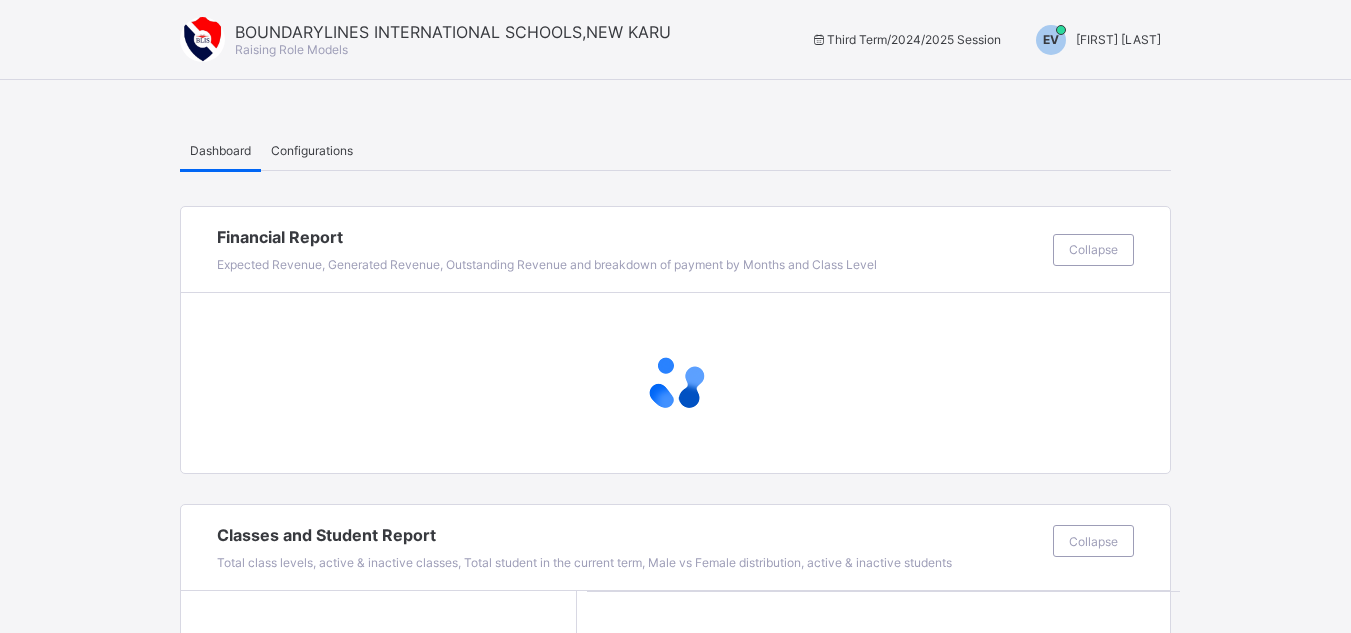 click on "Ezekiel Victor" at bounding box center [1118, 39] 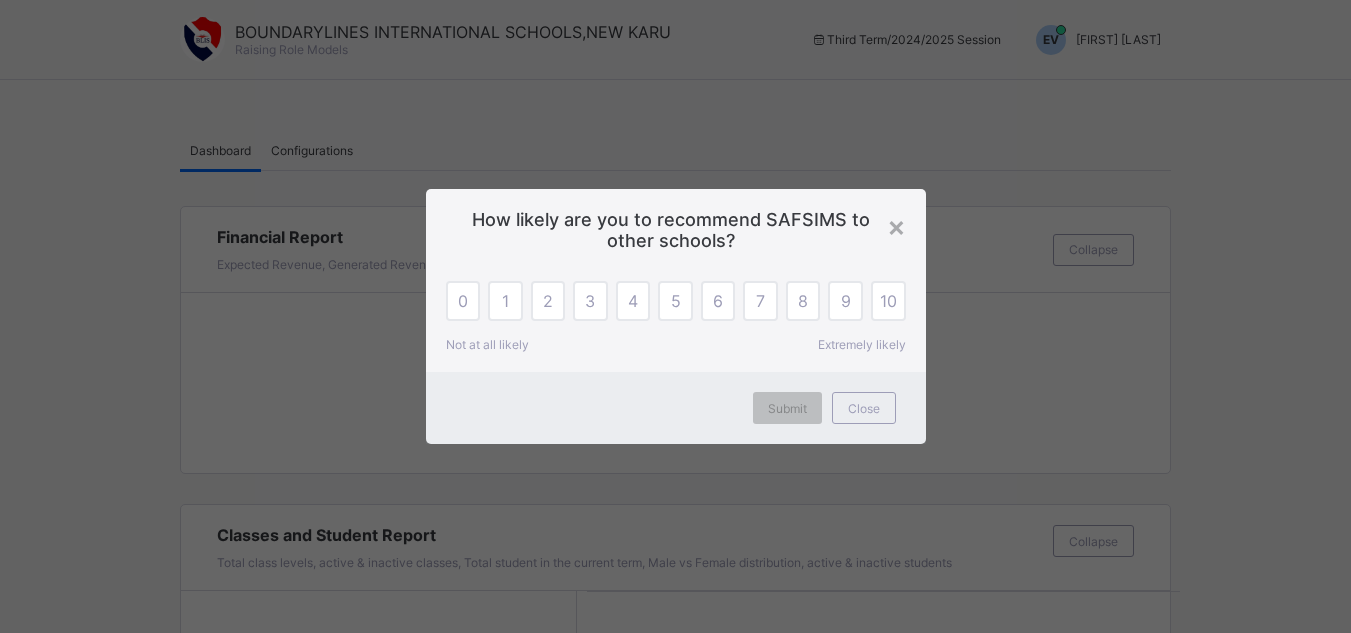 click on "× How likely are you to recommend SAFSIMS to other schools? 0 1 2 3 4 5 6 7 8 9 10 Not at all likely Extremely likely Submit Close" at bounding box center [675, 316] 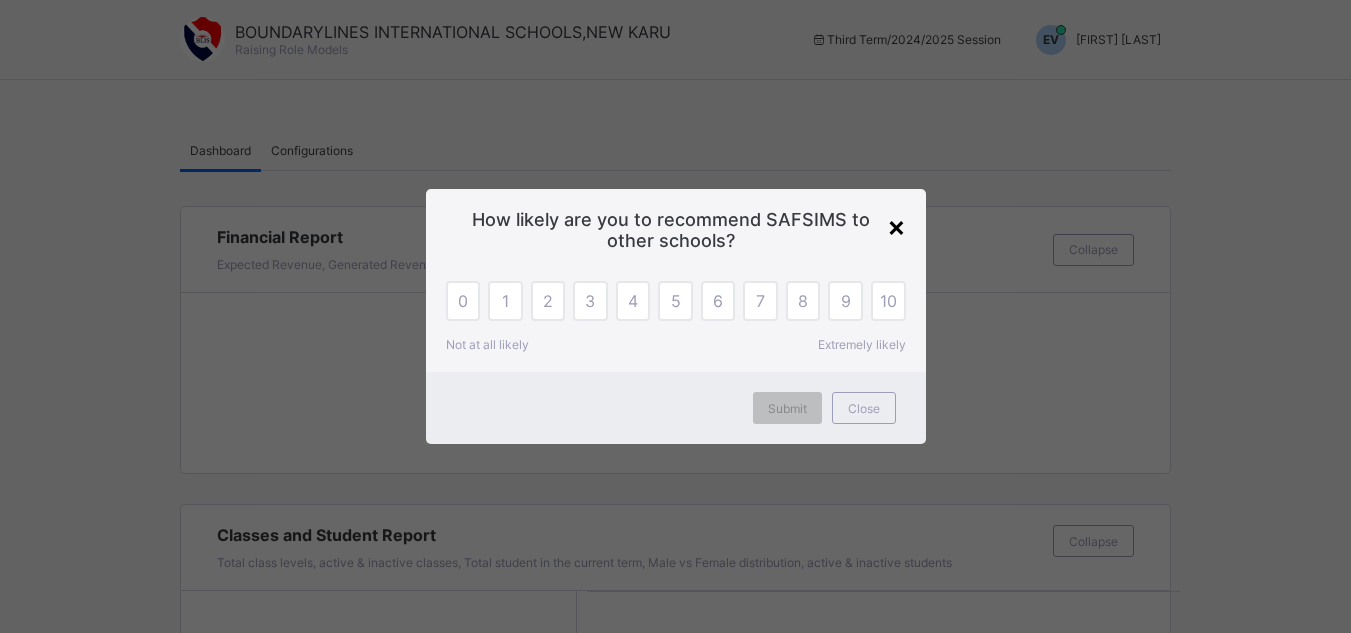 click on "×" at bounding box center (896, 226) 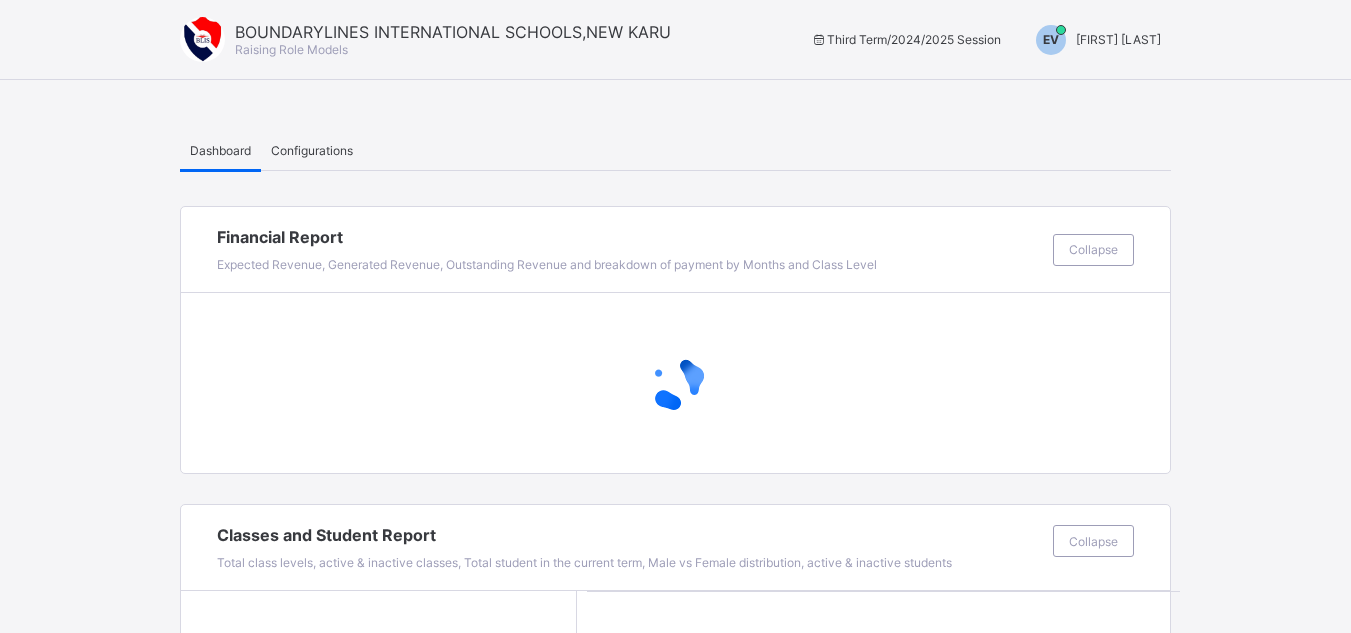 click on "Ezekiel Victor" at bounding box center [1118, 39] 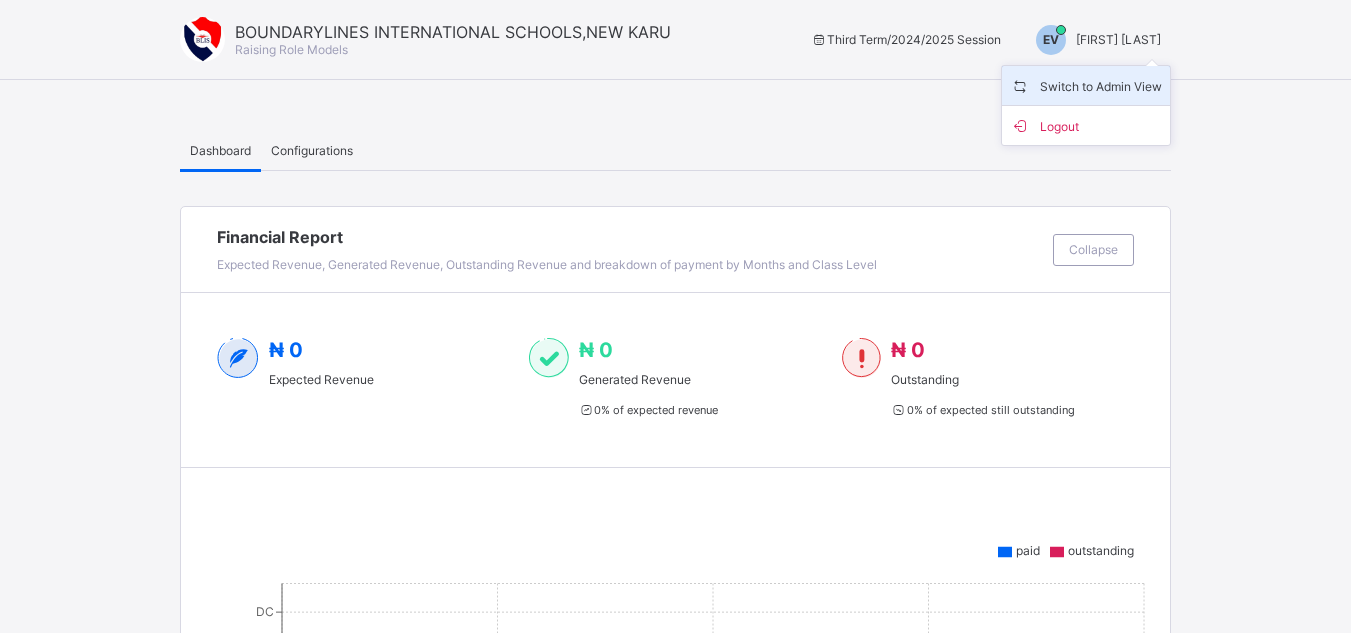 click on "Switch to Admin View" at bounding box center [1086, 85] 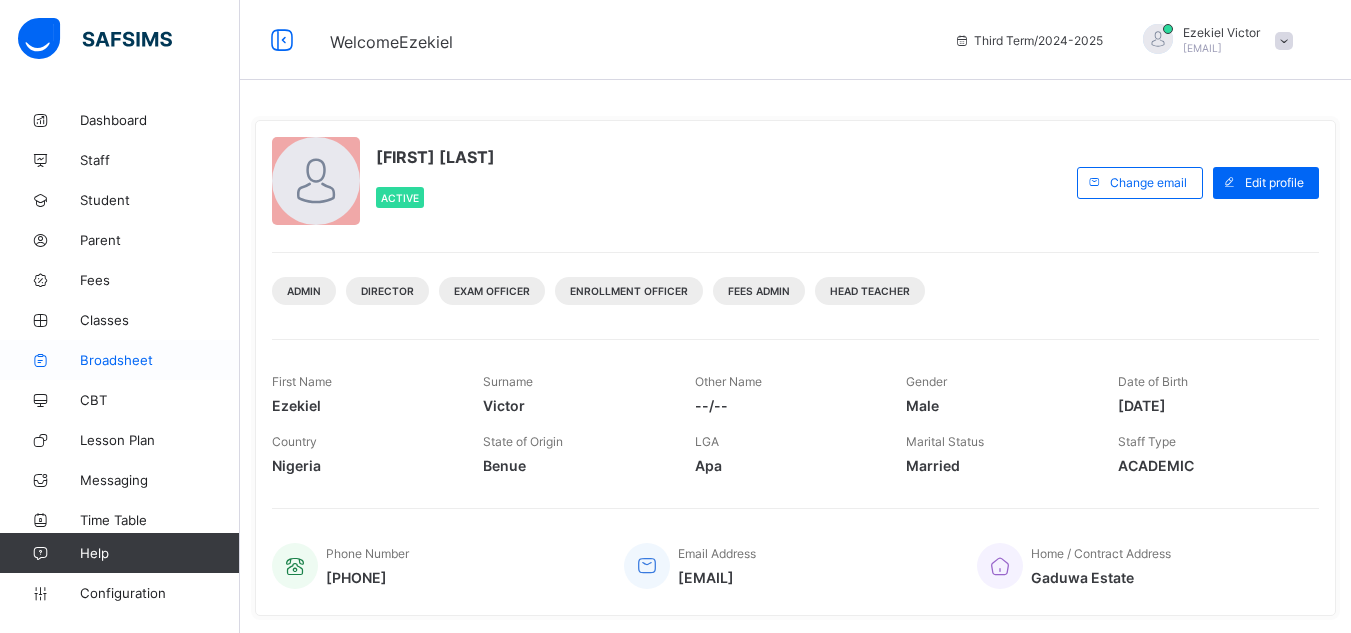 click on "Broadsheet" at bounding box center (160, 360) 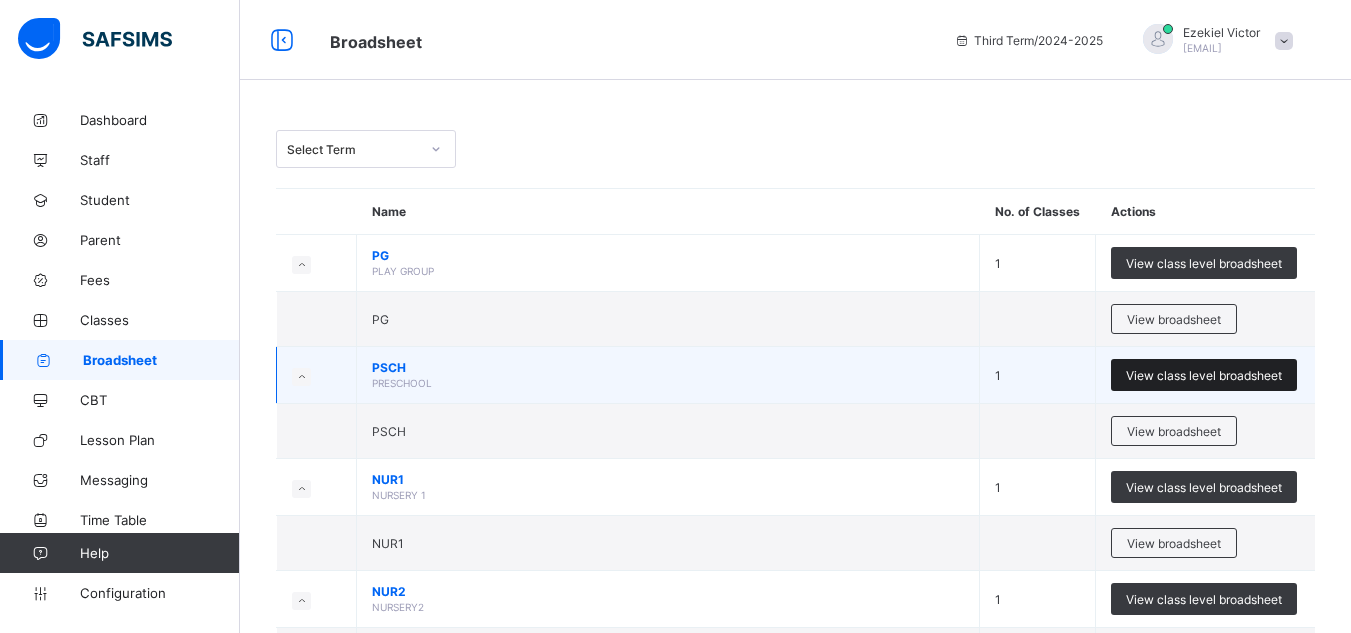 click on "View class level broadsheet" at bounding box center [1204, 375] 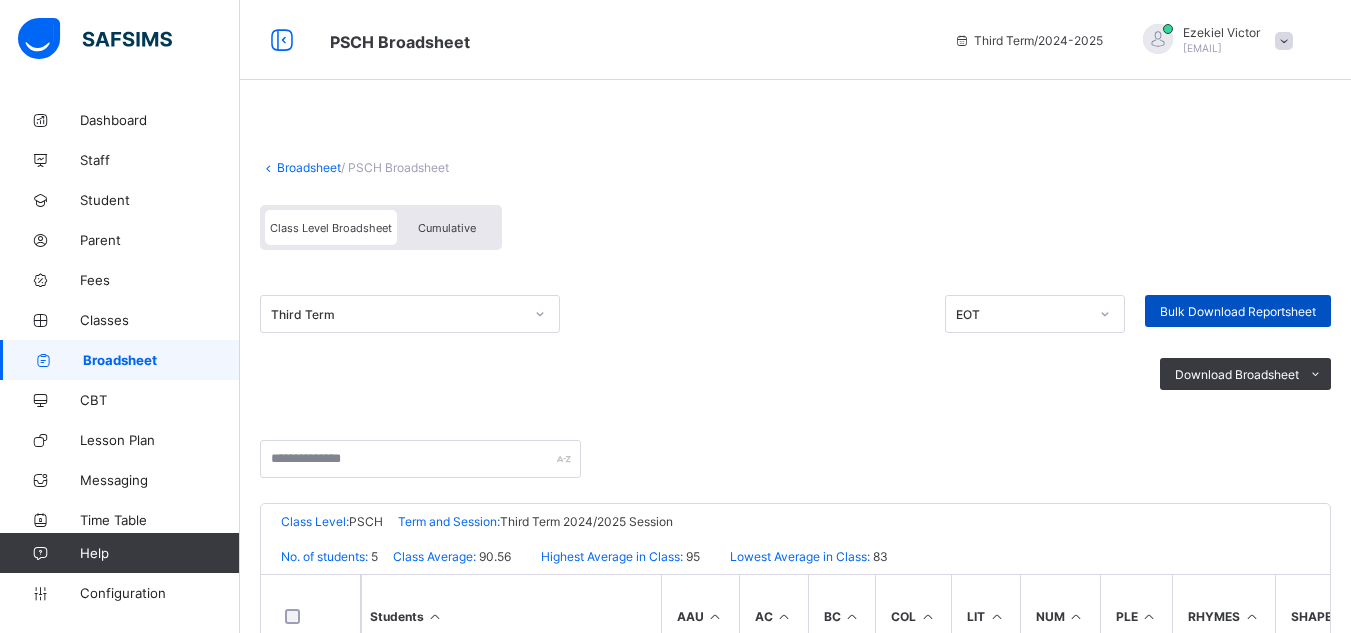 click on "Bulk Download Reportsheet" at bounding box center (1238, 311) 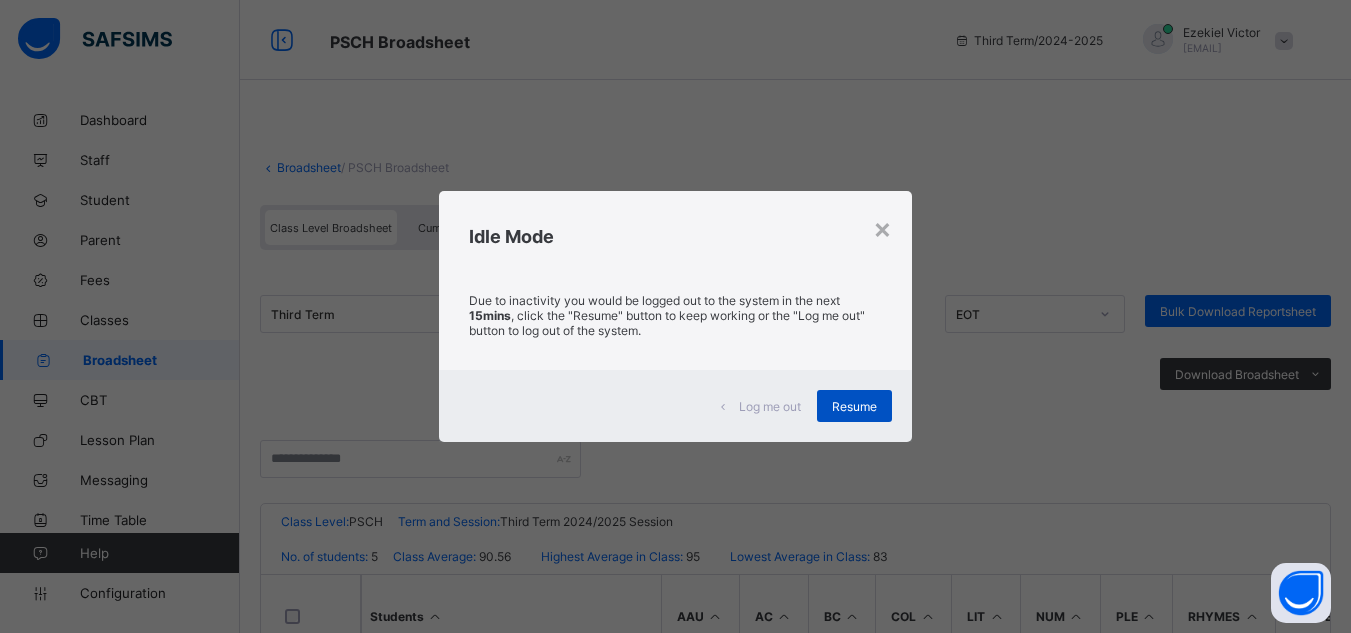 click on "Resume" at bounding box center [854, 406] 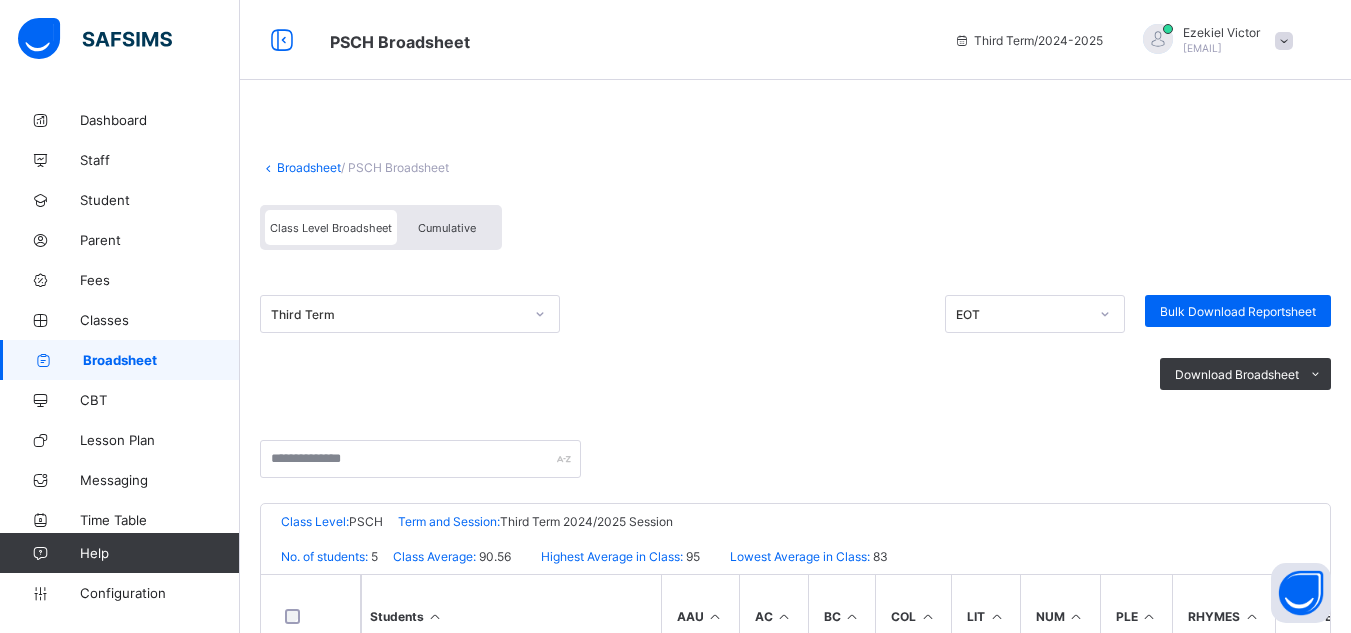click on "Broadsheet" at bounding box center (161, 360) 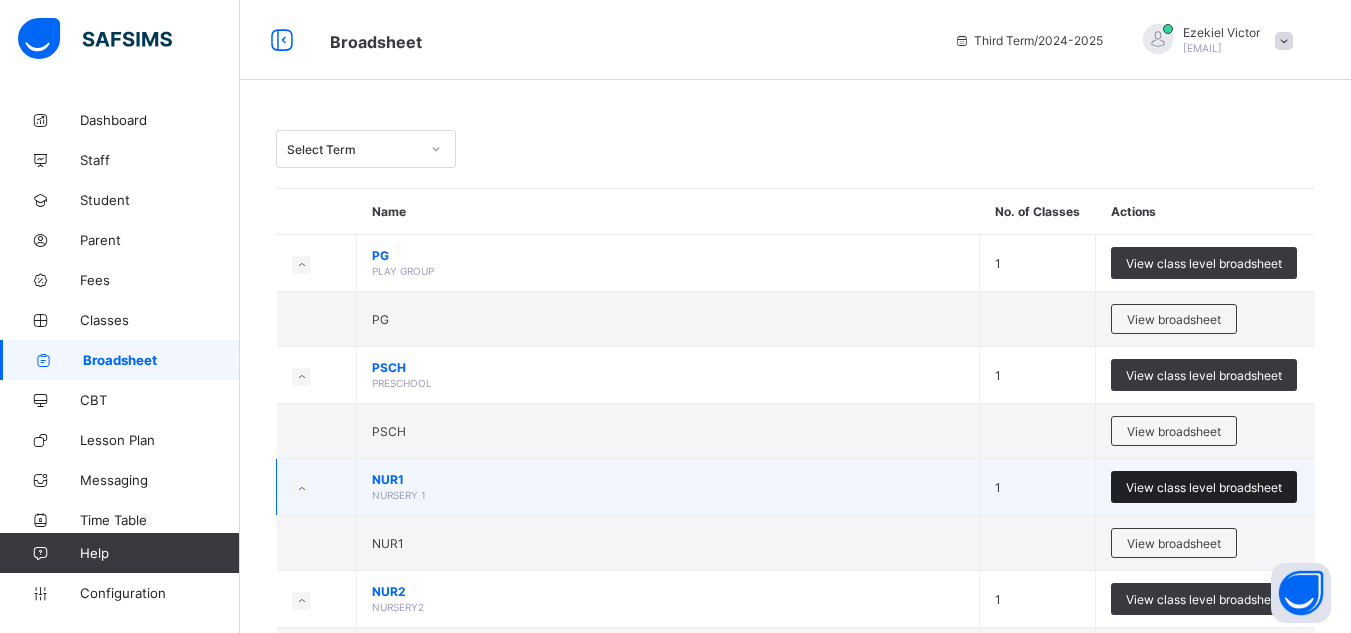 click on "View class level broadsheet" at bounding box center [1204, 487] 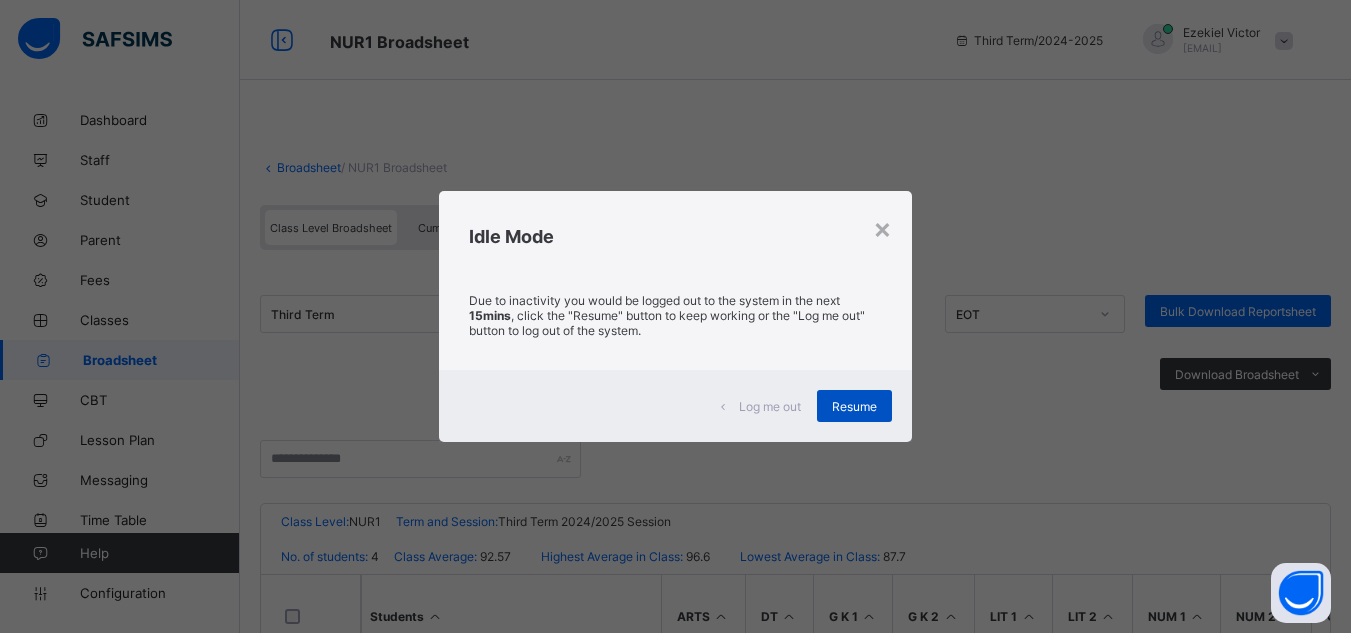 click on "Resume" at bounding box center (854, 406) 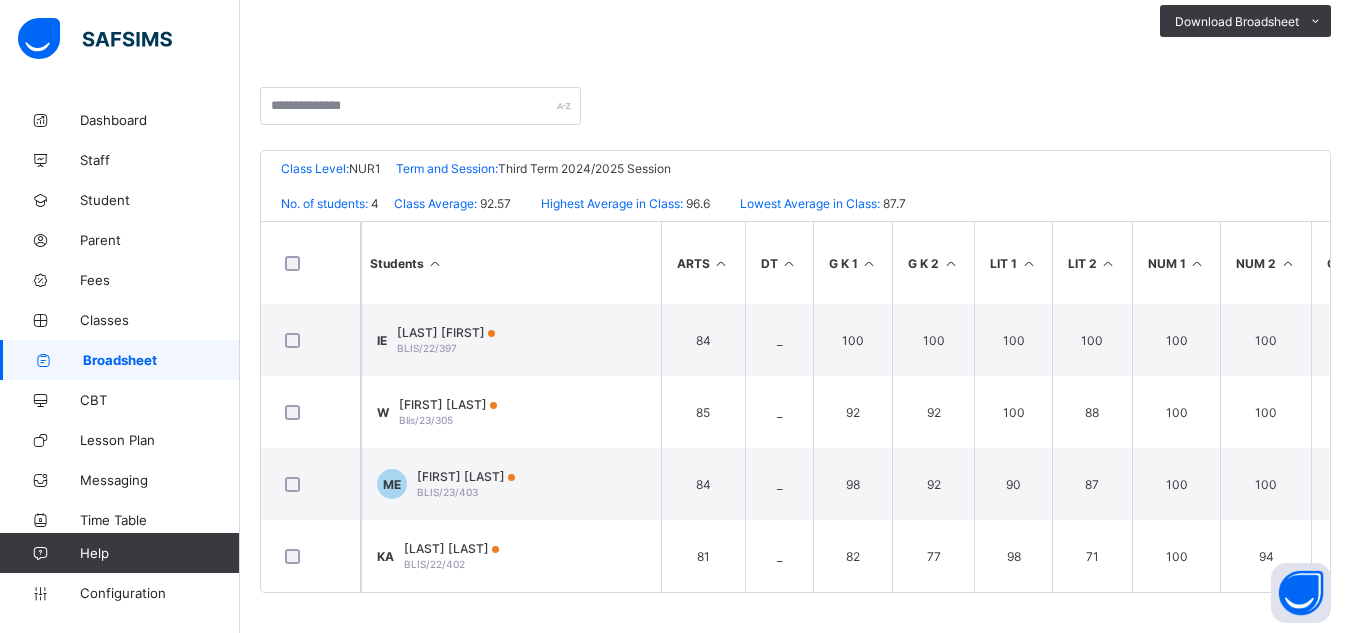 scroll, scrollTop: 361, scrollLeft: 0, axis: vertical 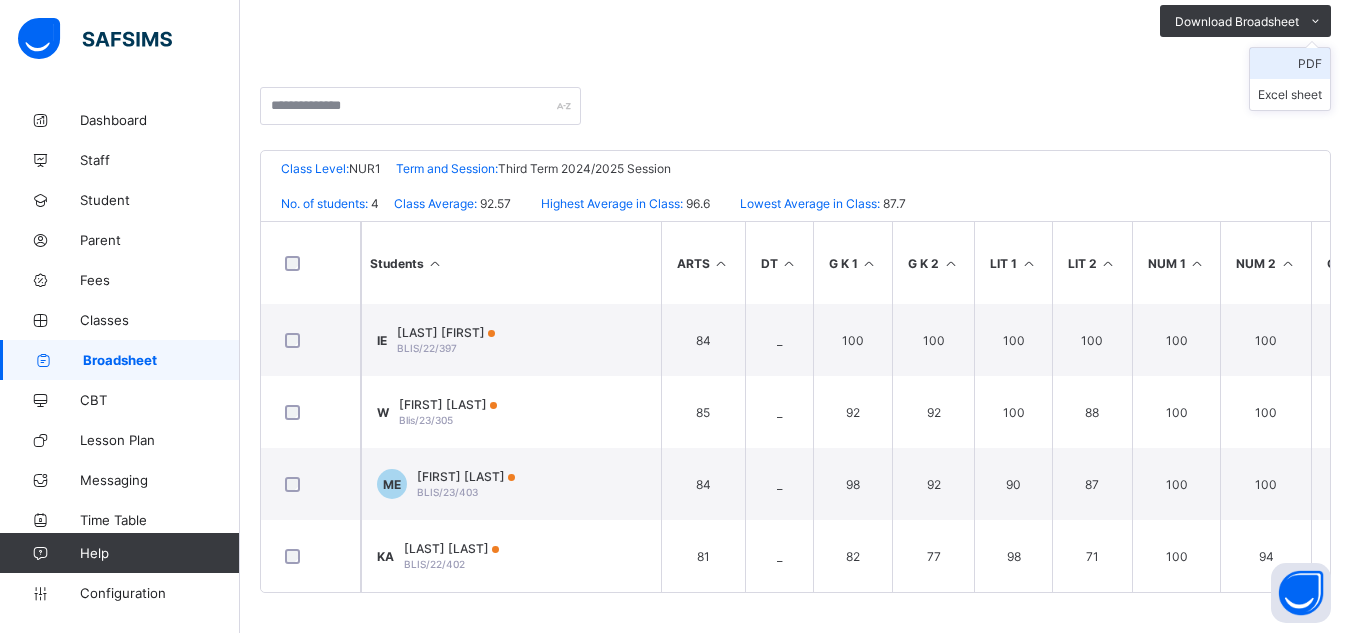 click on "PDF" at bounding box center (1290, 63) 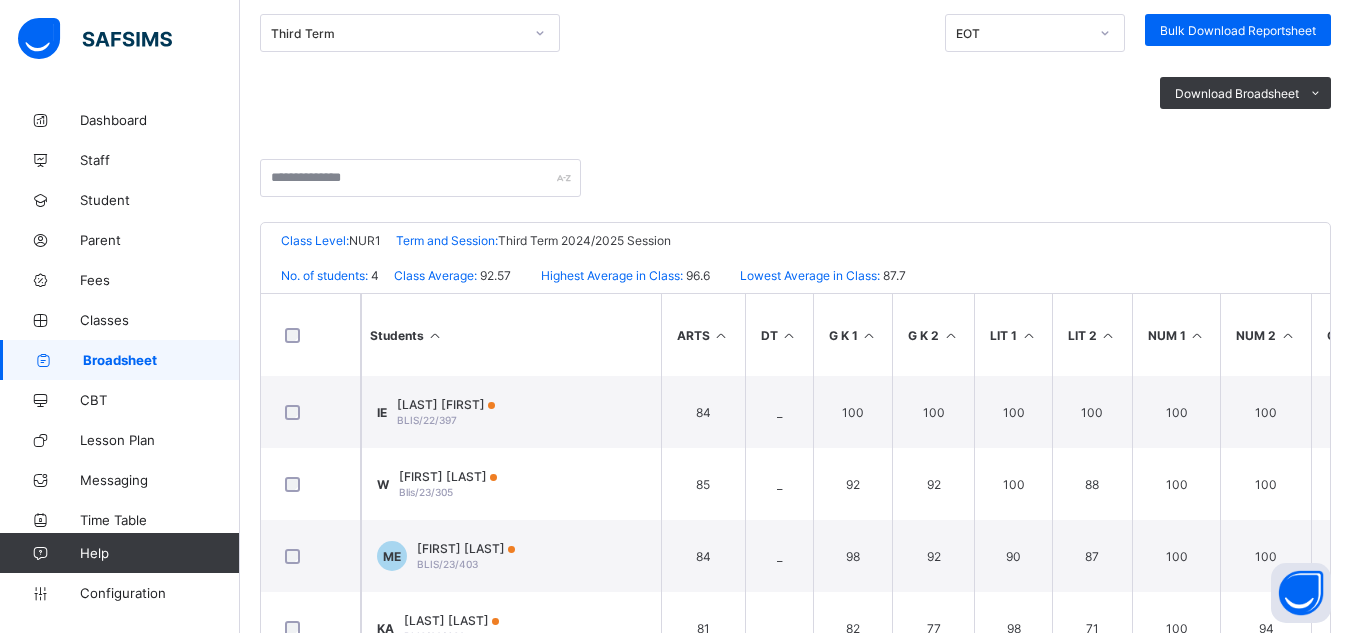 scroll, scrollTop: 81, scrollLeft: 0, axis: vertical 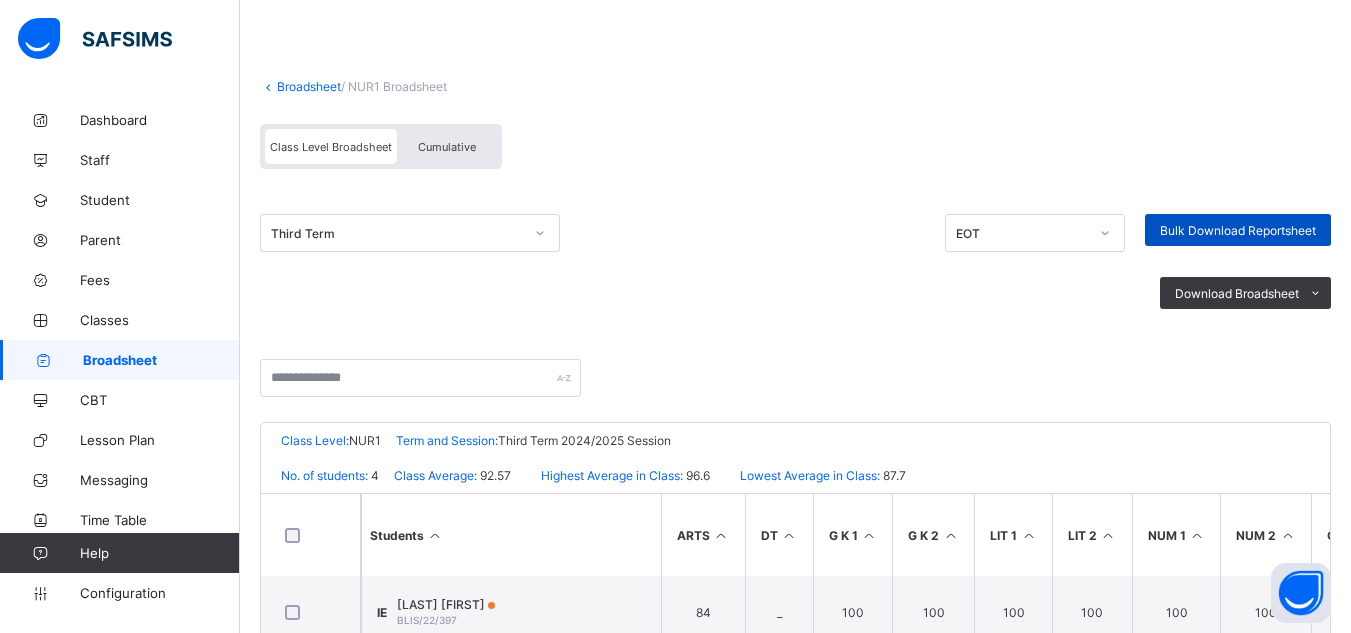 click on "Bulk Download Reportsheet" at bounding box center [1238, 230] 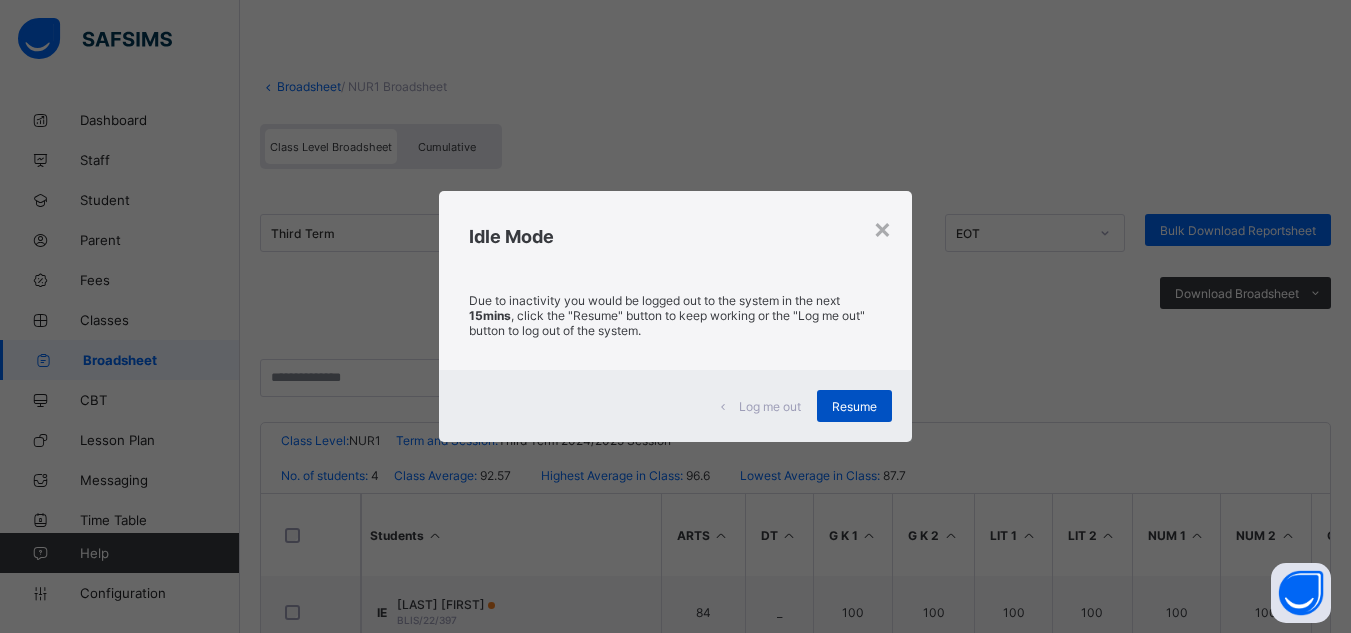 click on "Resume" at bounding box center (854, 406) 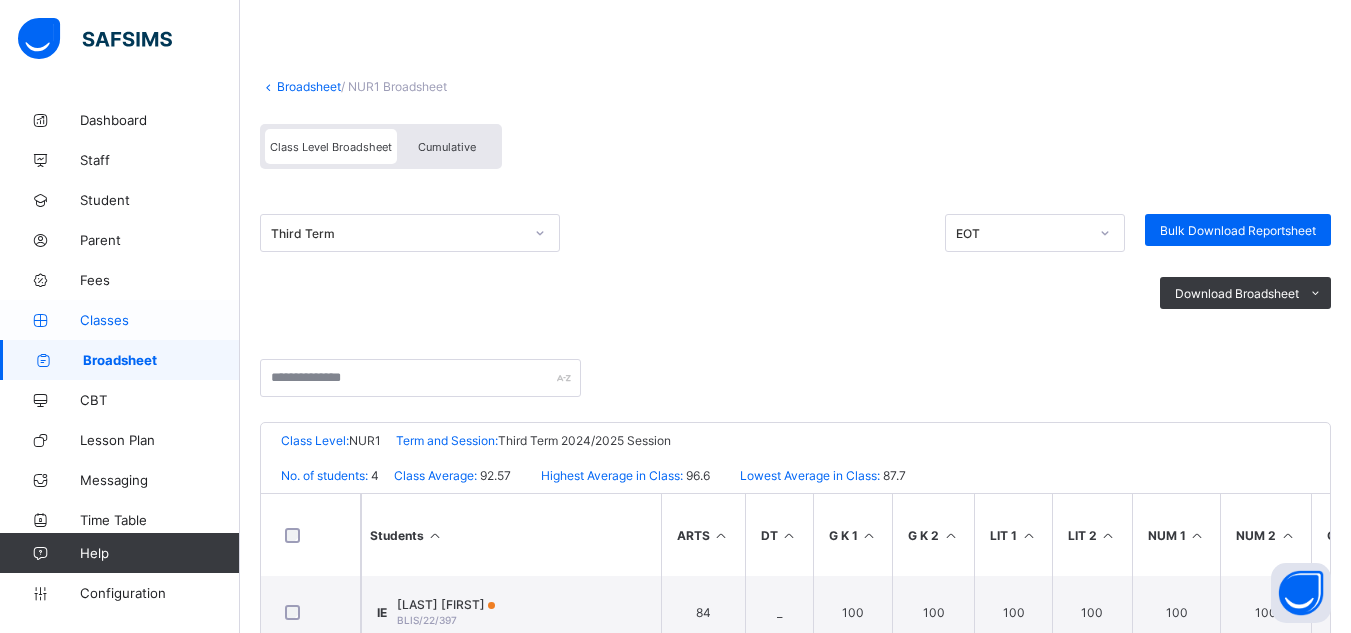 click on "Classes" at bounding box center (160, 320) 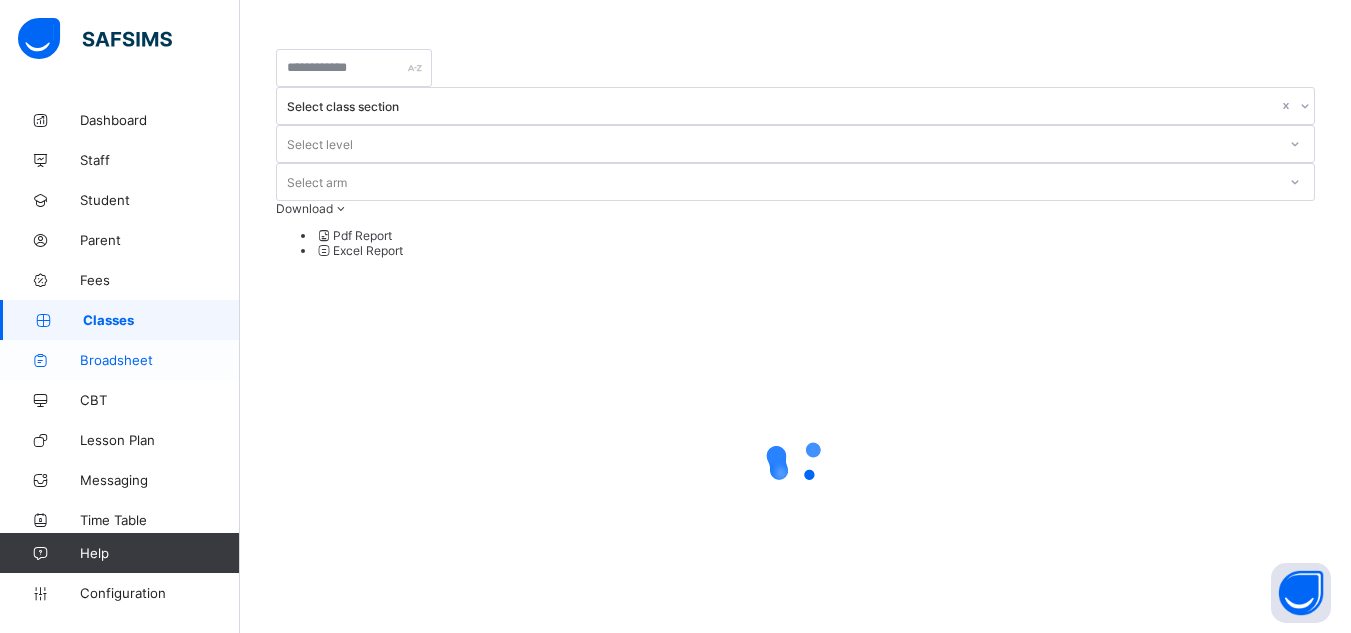 scroll, scrollTop: 0, scrollLeft: 0, axis: both 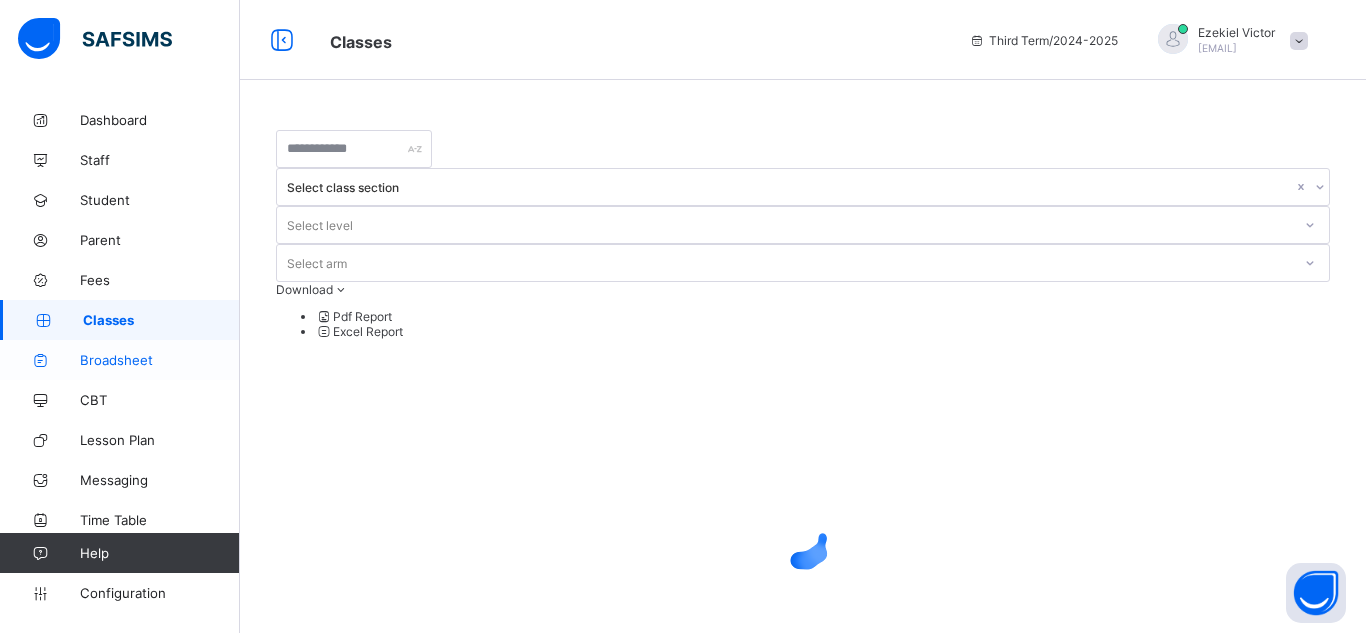 click on "Broadsheet" at bounding box center [160, 360] 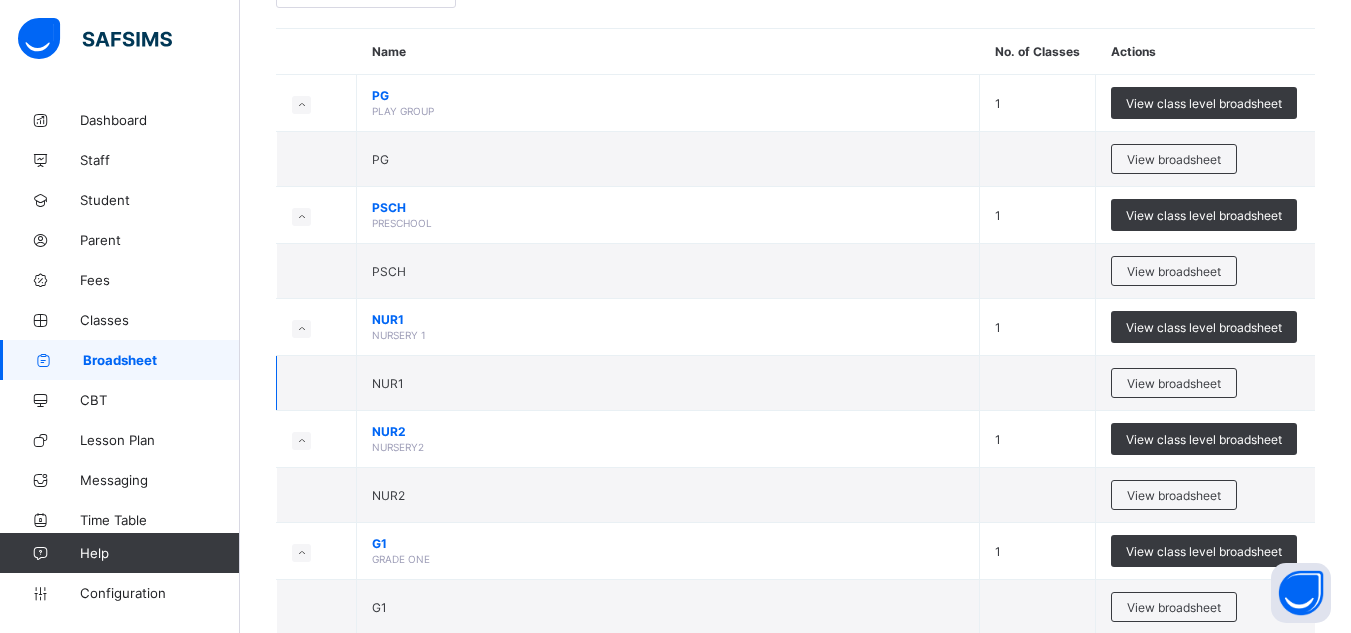 scroll, scrollTop: 200, scrollLeft: 0, axis: vertical 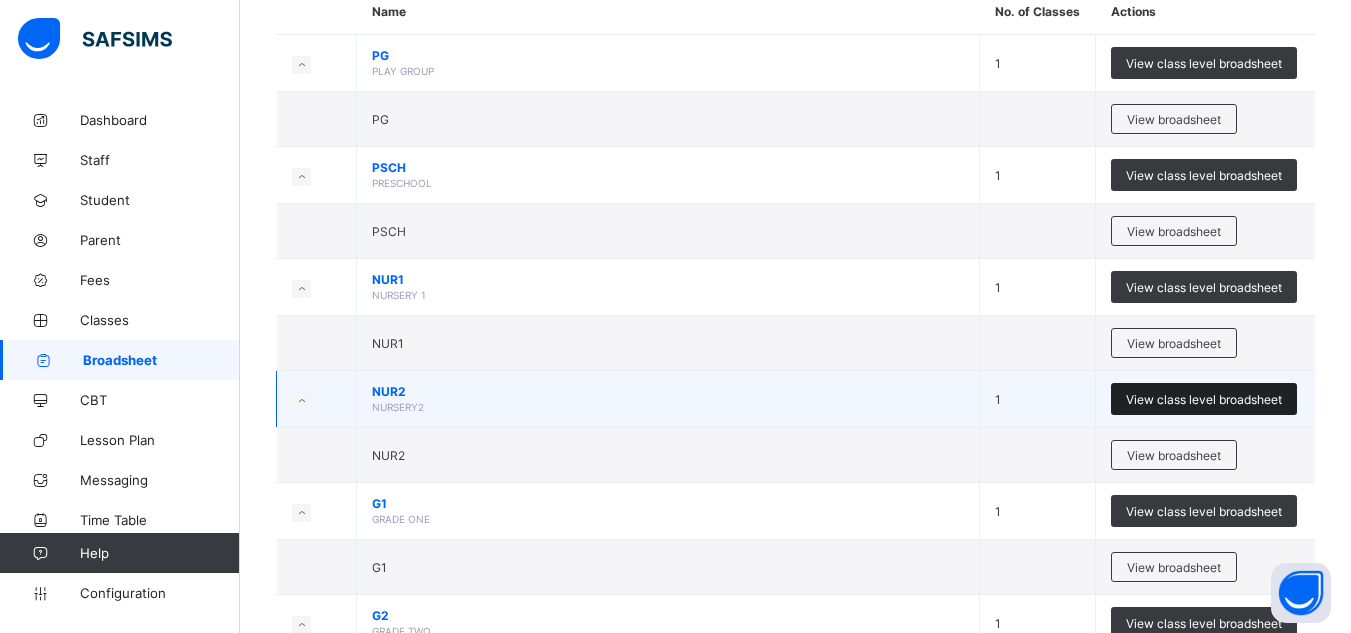 click on "View class level broadsheet" at bounding box center [1204, 399] 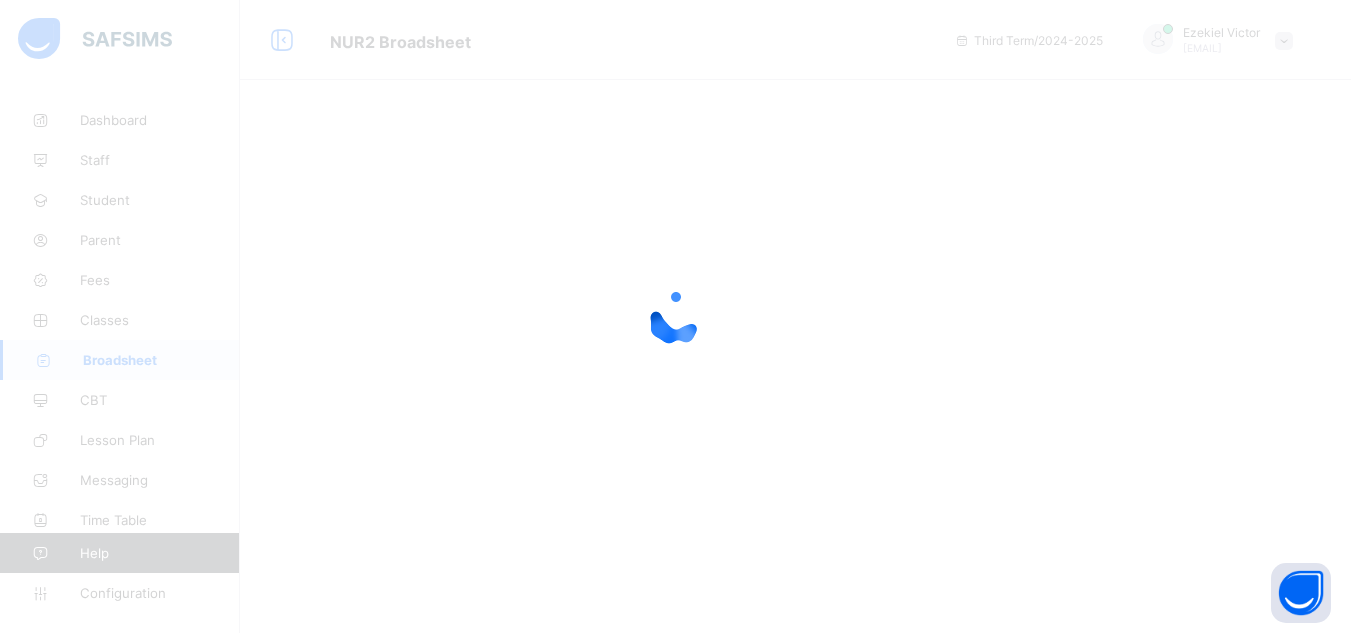 scroll, scrollTop: 0, scrollLeft: 0, axis: both 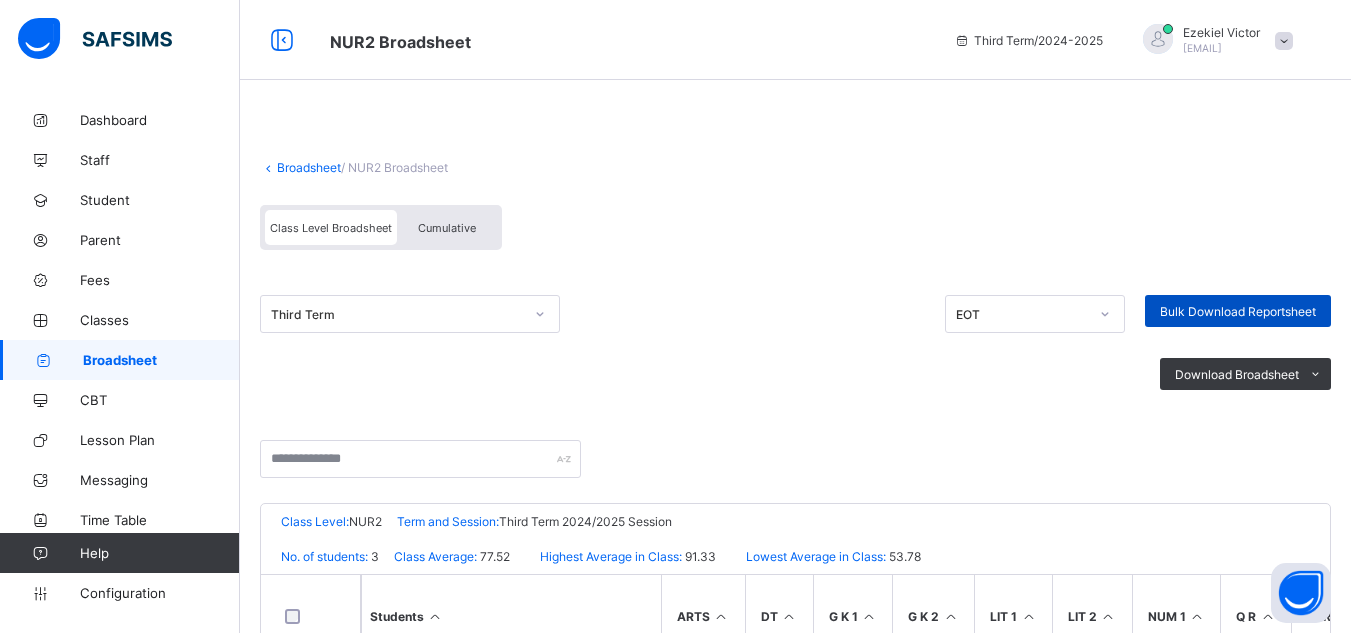 click on "Bulk Download Reportsheet" at bounding box center (1238, 311) 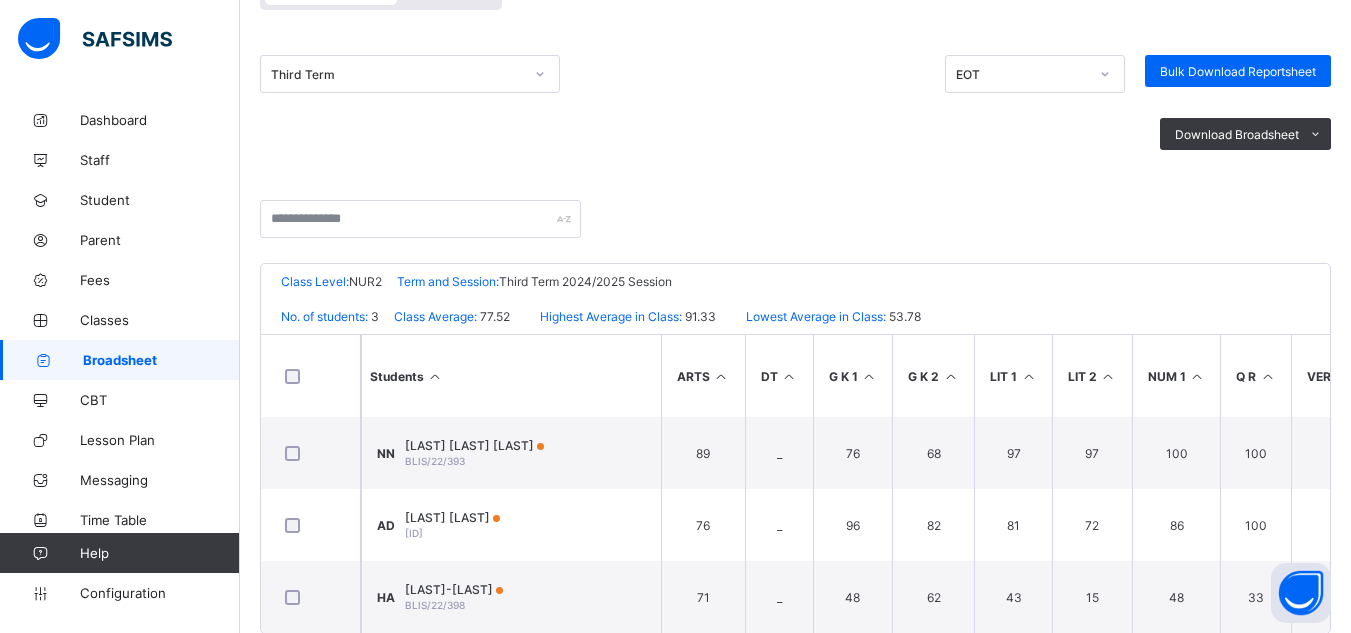 scroll, scrollTop: 289, scrollLeft: 0, axis: vertical 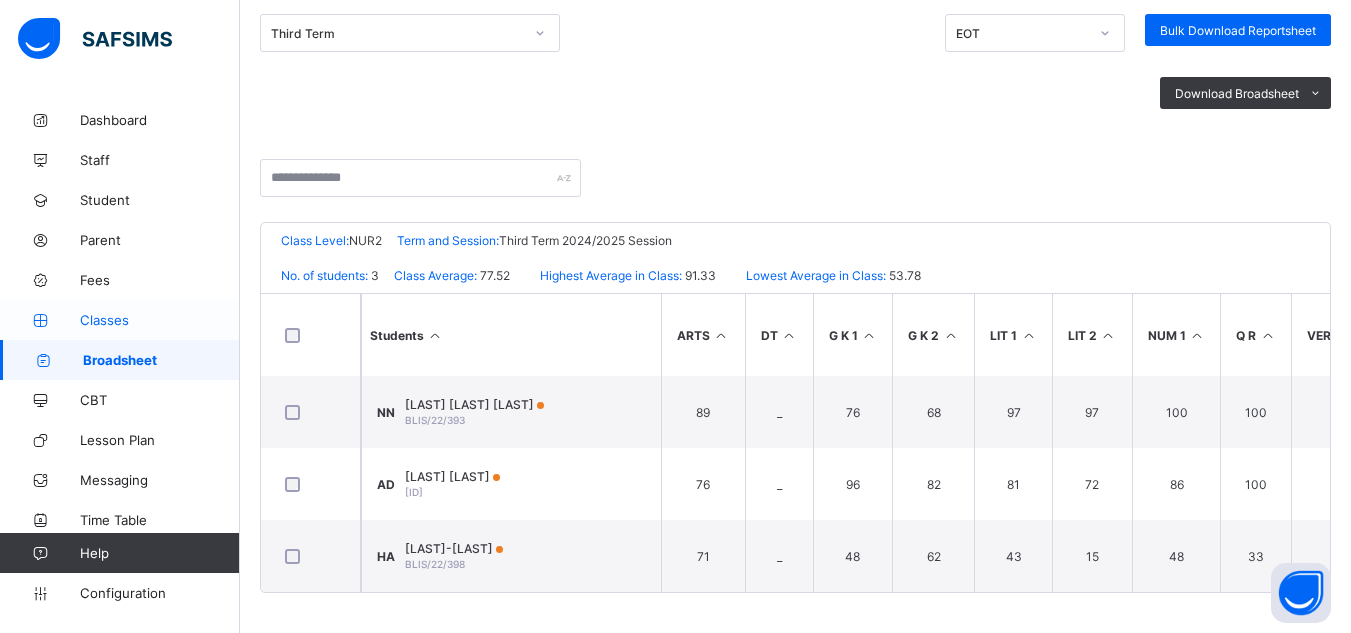 click on "Classes" at bounding box center [160, 320] 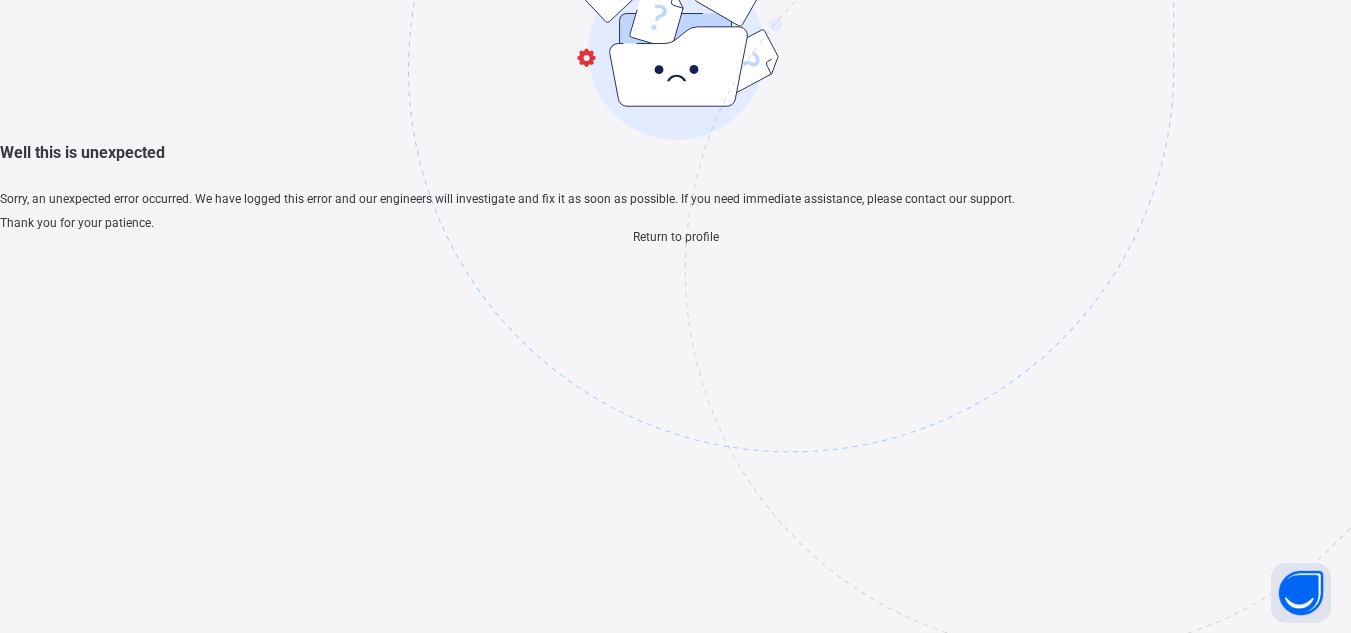 click on "Return to profile" at bounding box center [676, 237] 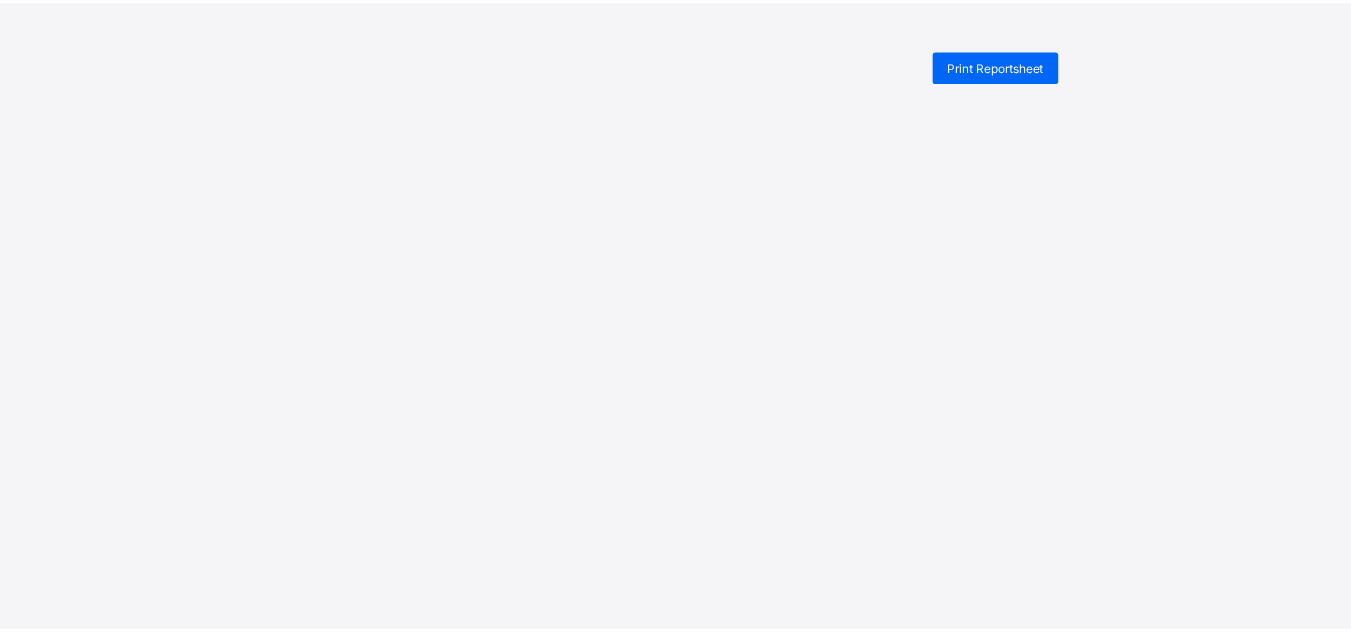 scroll, scrollTop: 0, scrollLeft: 0, axis: both 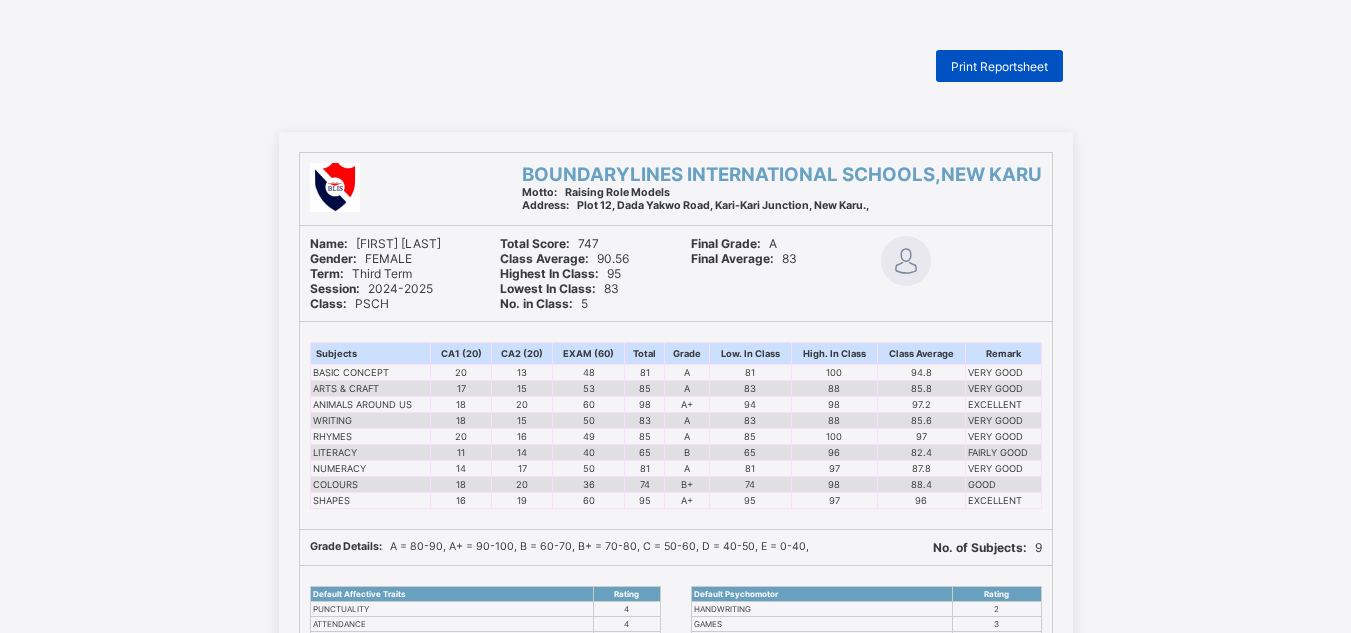 click on "Print Reportsheet" at bounding box center (999, 66) 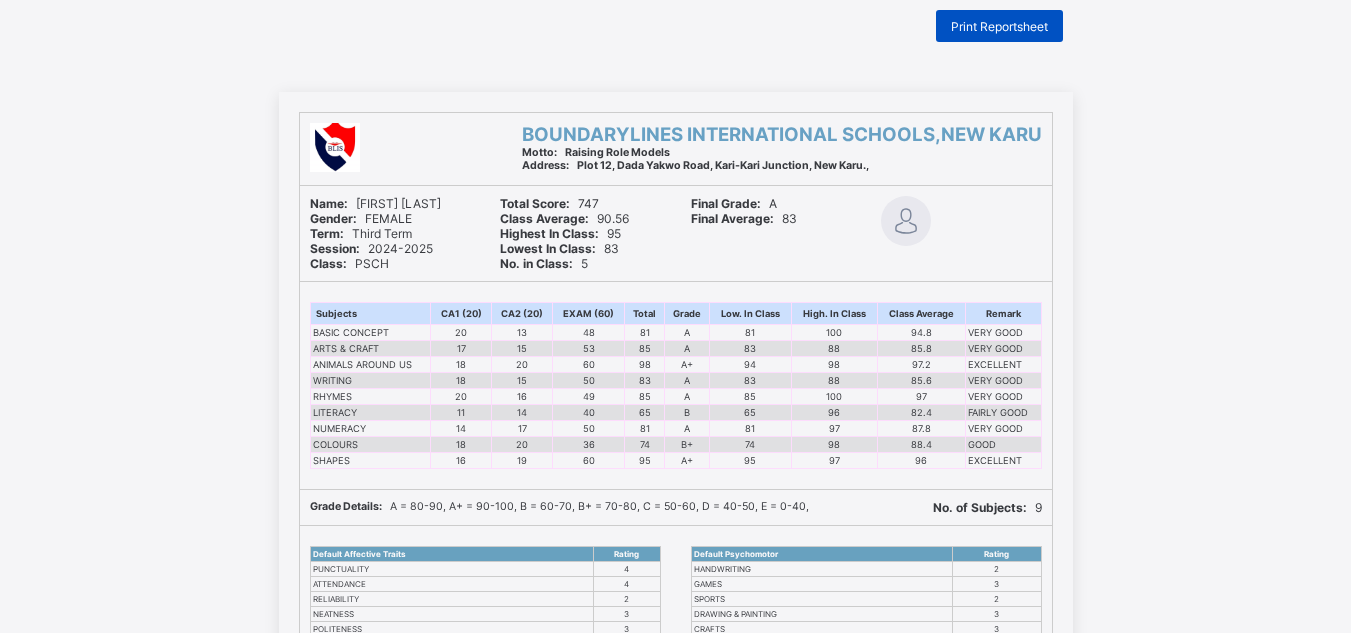 scroll, scrollTop: 0, scrollLeft: 0, axis: both 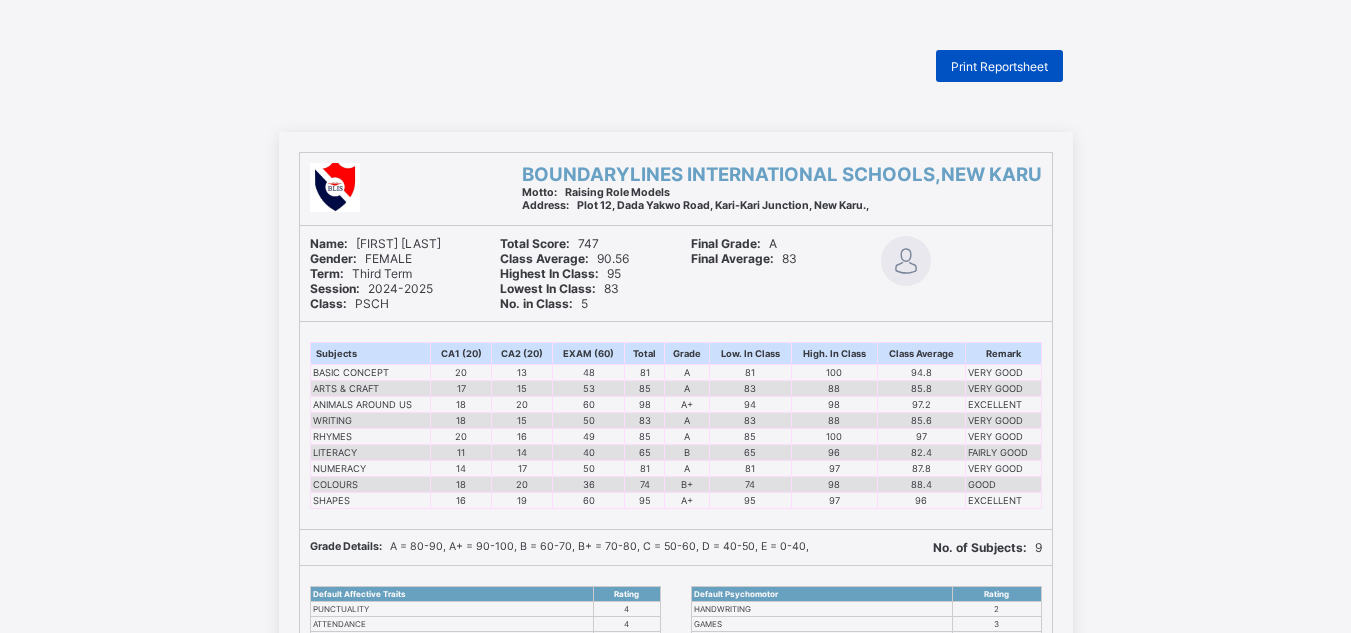 click on "Print Reportsheet" at bounding box center [999, 66] 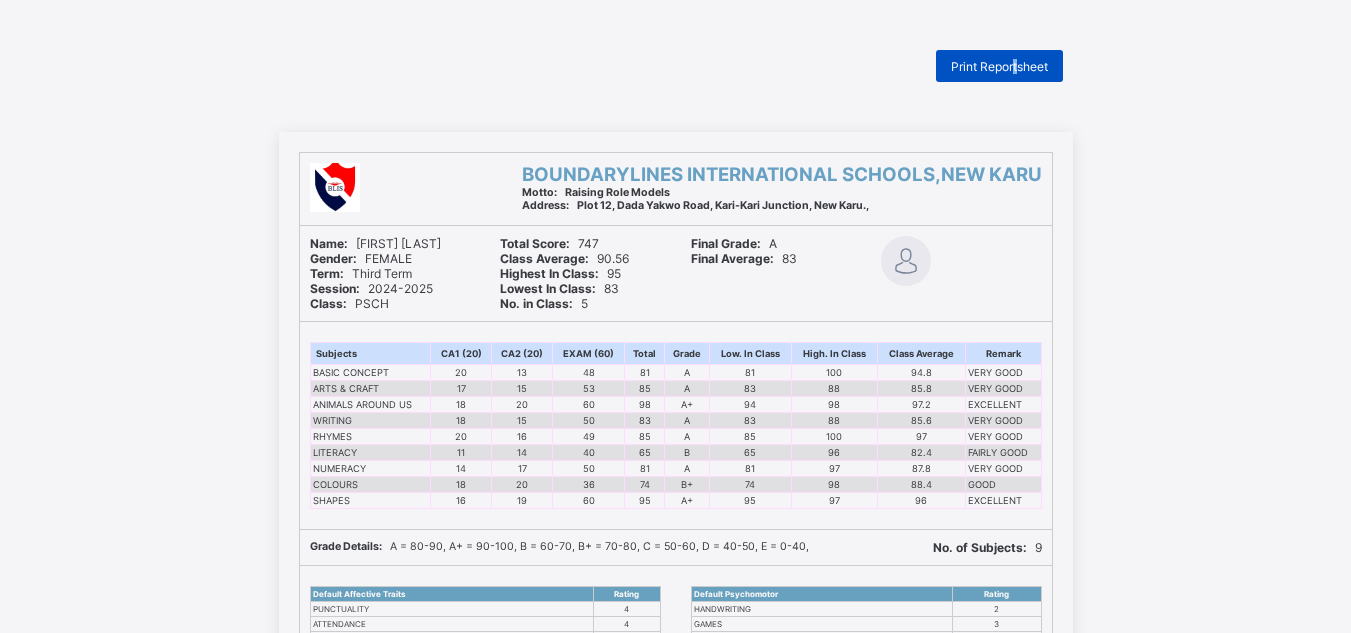 scroll, scrollTop: 0, scrollLeft: 0, axis: both 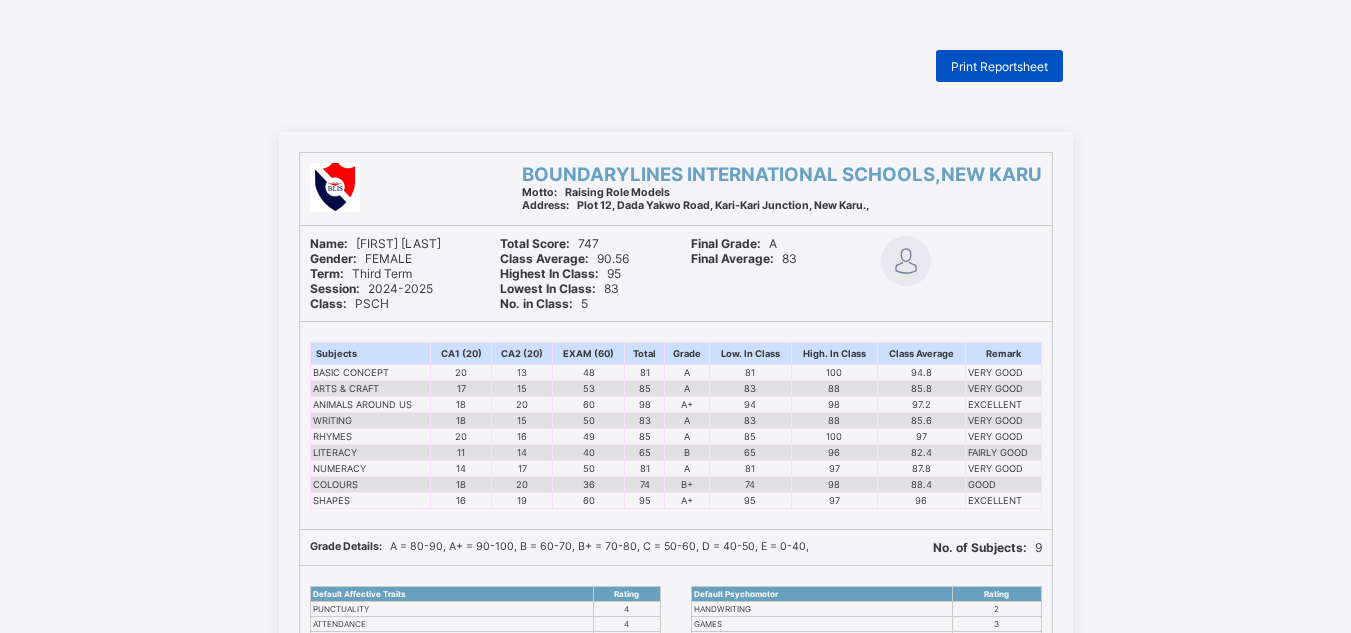 click on "Print Reportsheet" at bounding box center (999, 66) 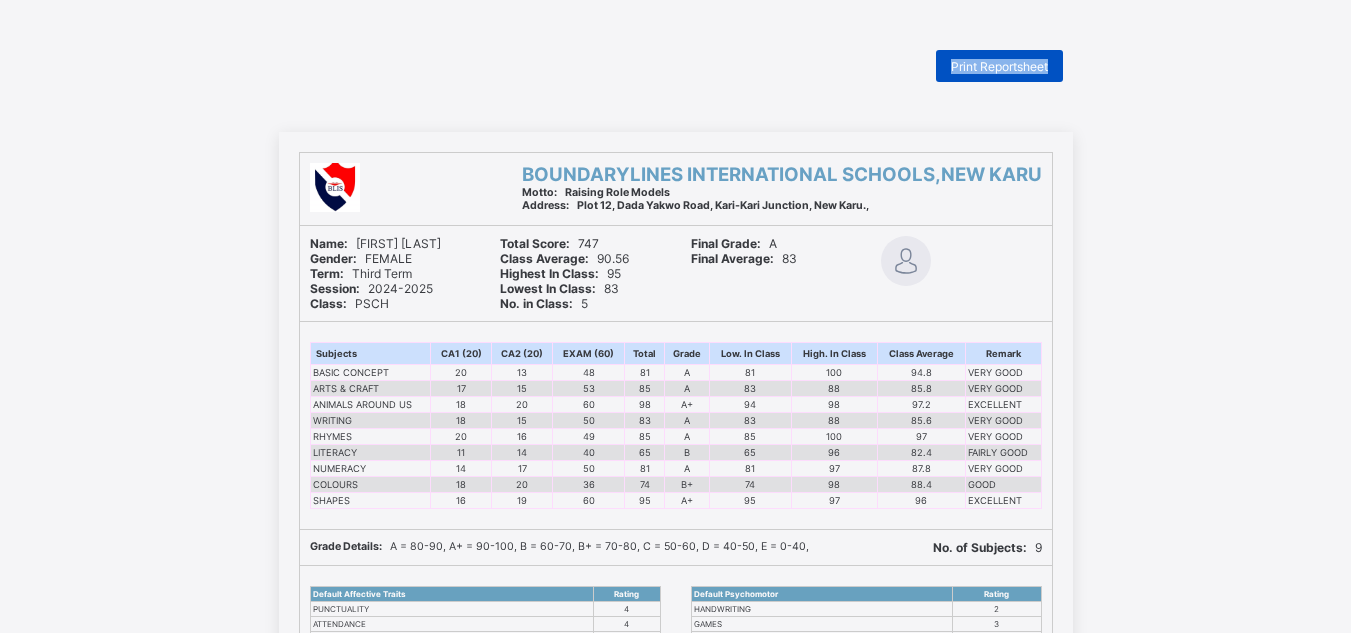 scroll, scrollTop: 0, scrollLeft: 0, axis: both 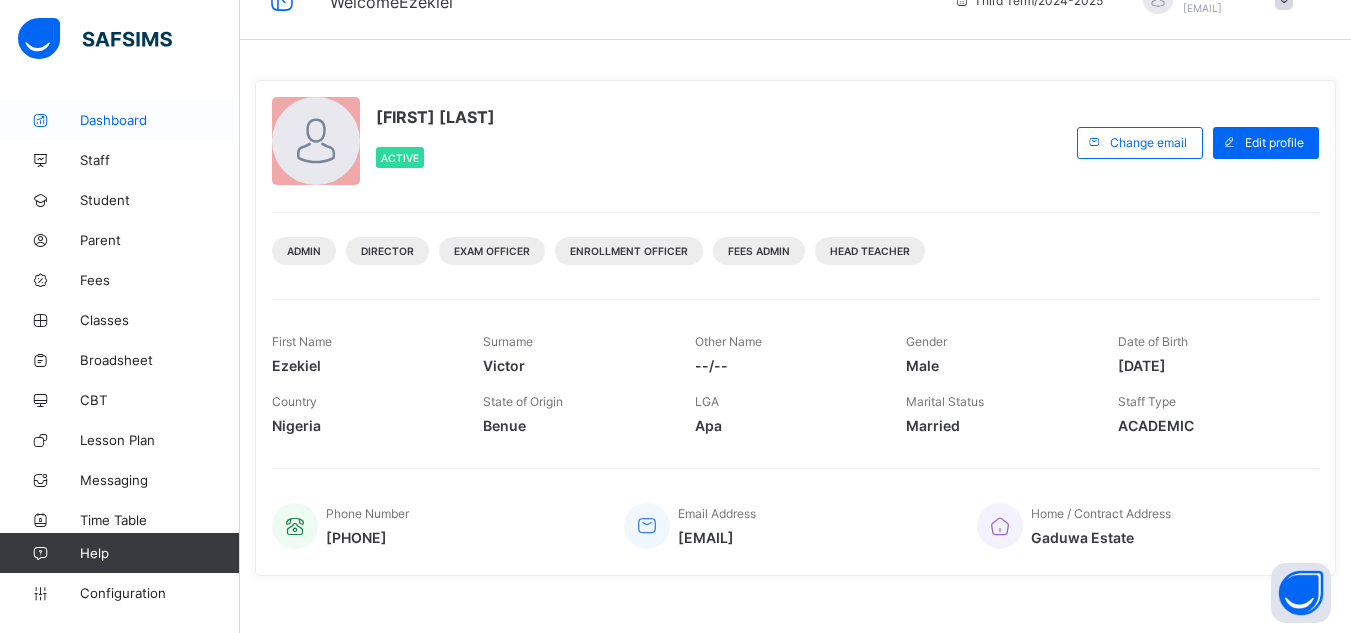 click on "Dashboard" at bounding box center (120, 120) 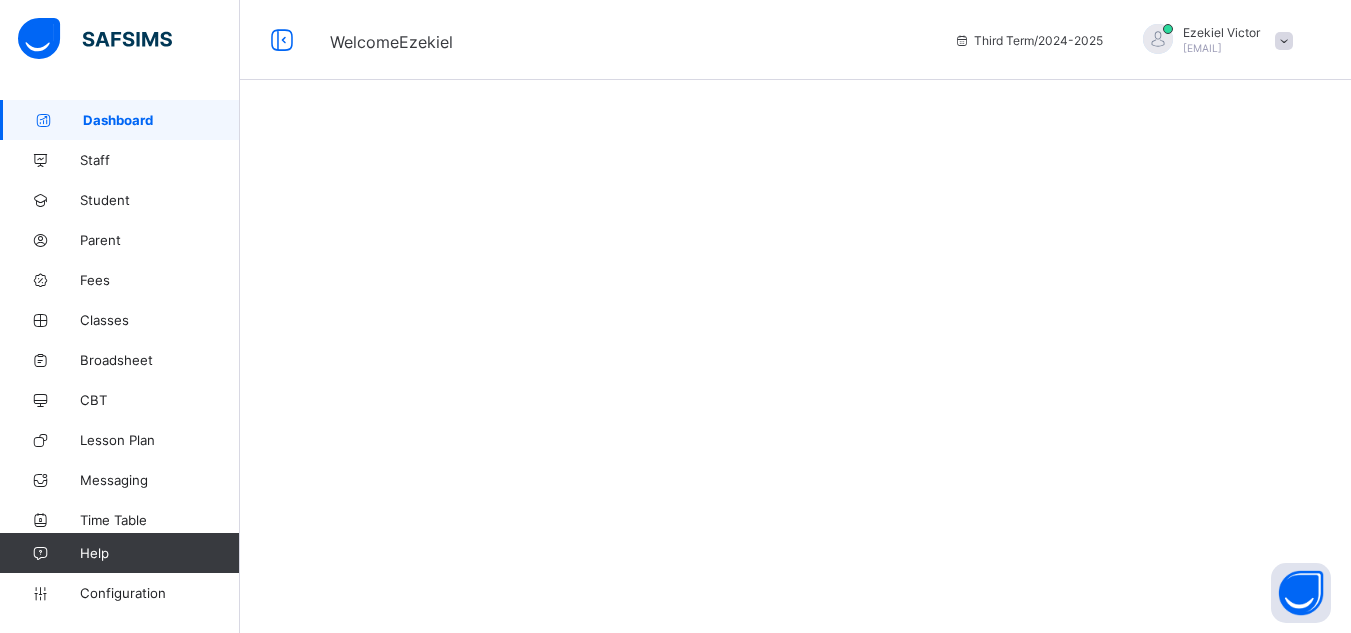 scroll, scrollTop: 0, scrollLeft: 0, axis: both 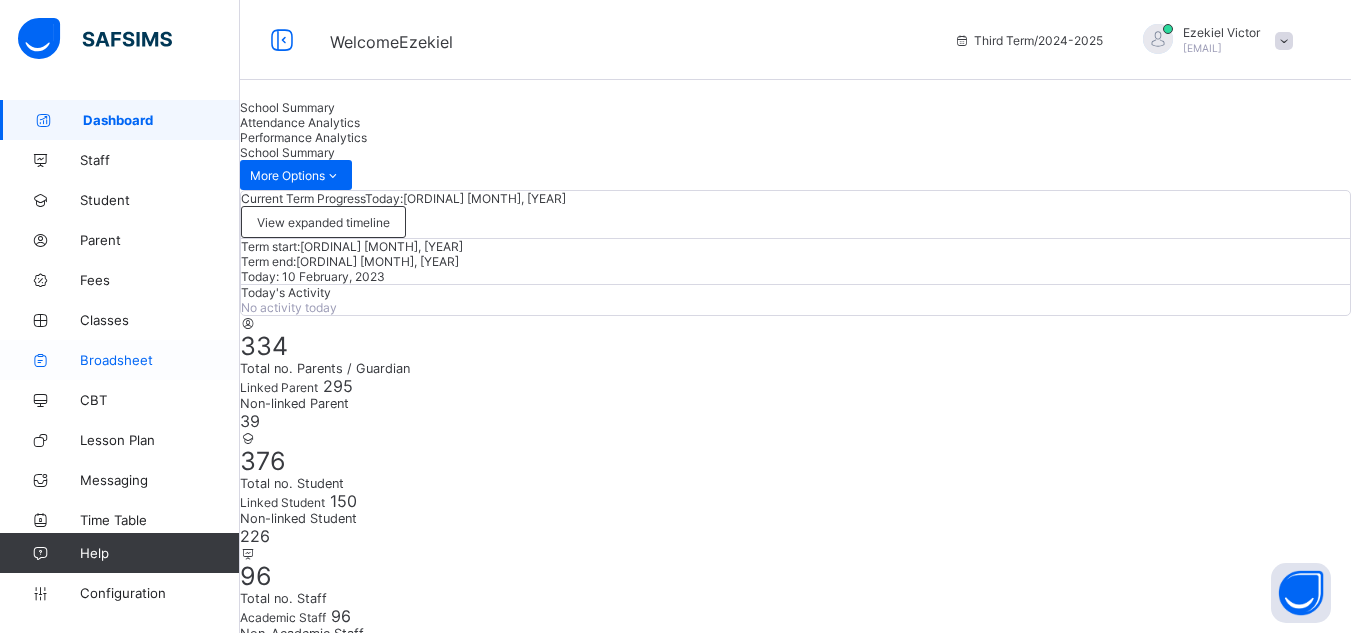 click on "Broadsheet" at bounding box center (120, 360) 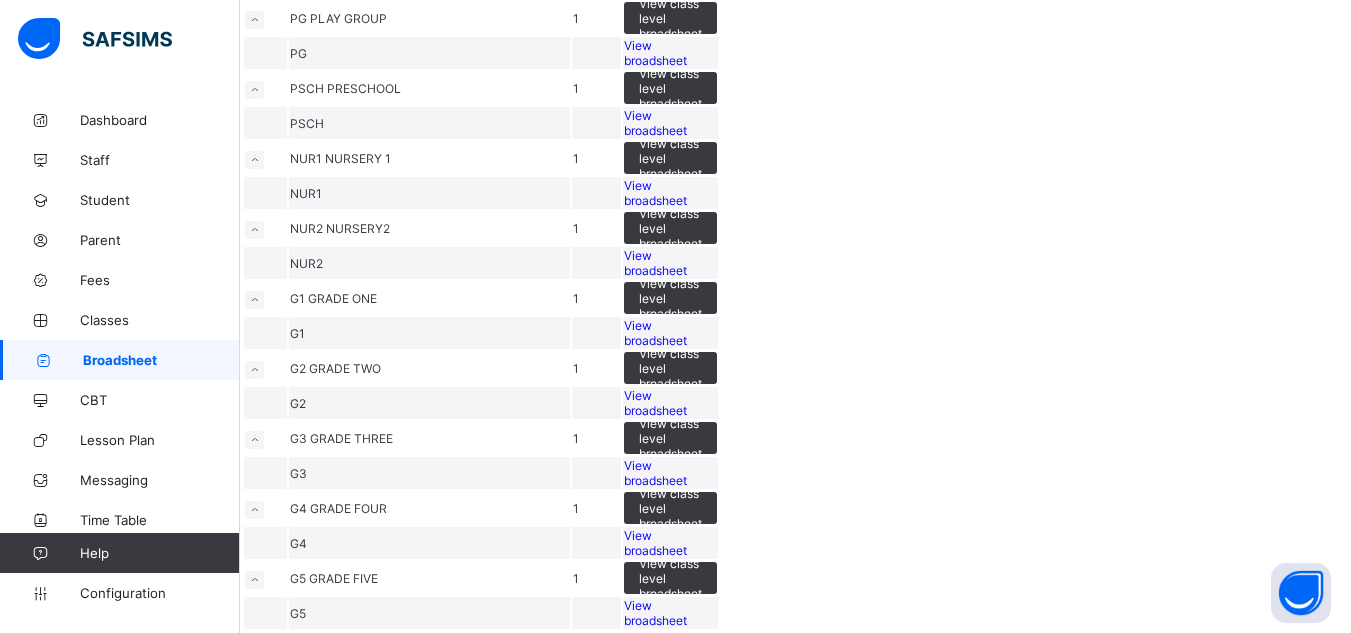 scroll, scrollTop: 400, scrollLeft: 0, axis: vertical 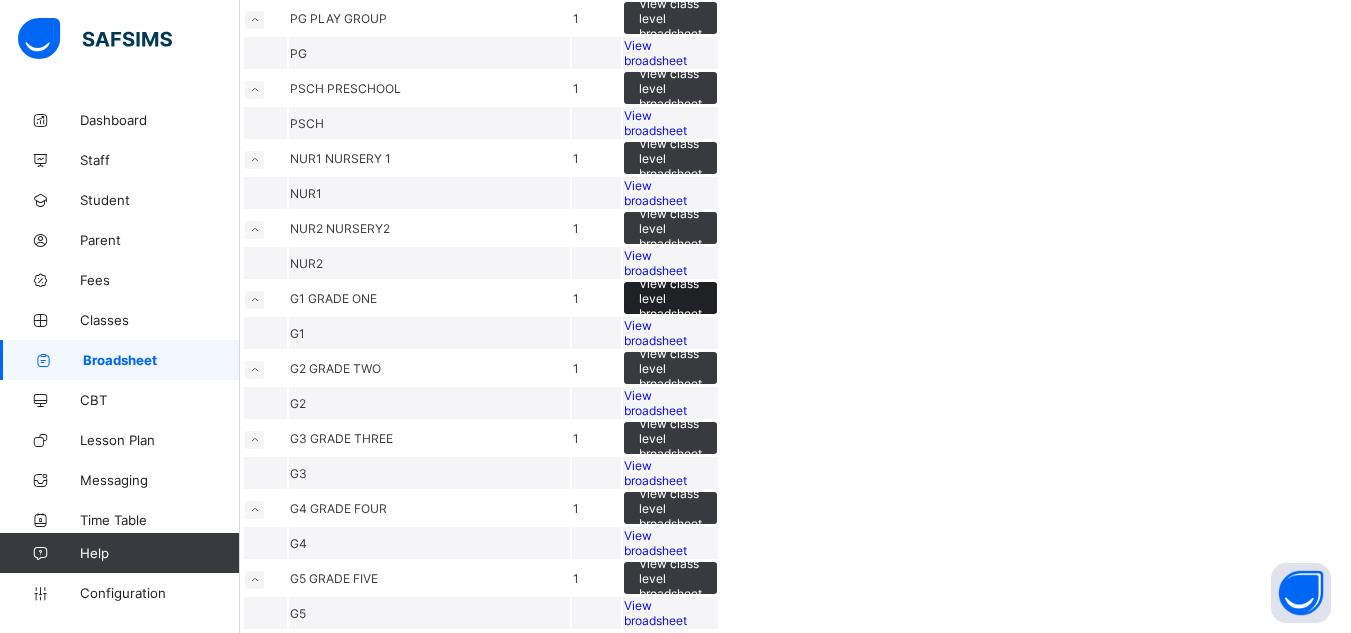 click on "View class level broadsheet" at bounding box center (670, 298) 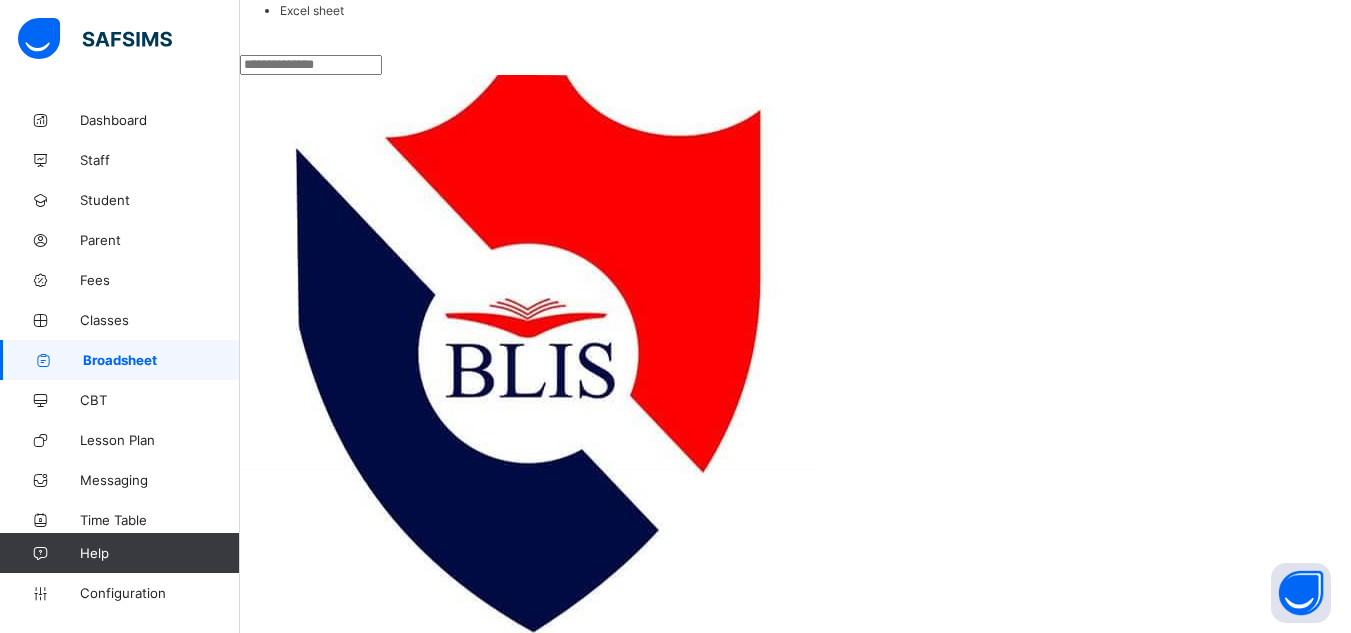 scroll, scrollTop: 202, scrollLeft: 0, axis: vertical 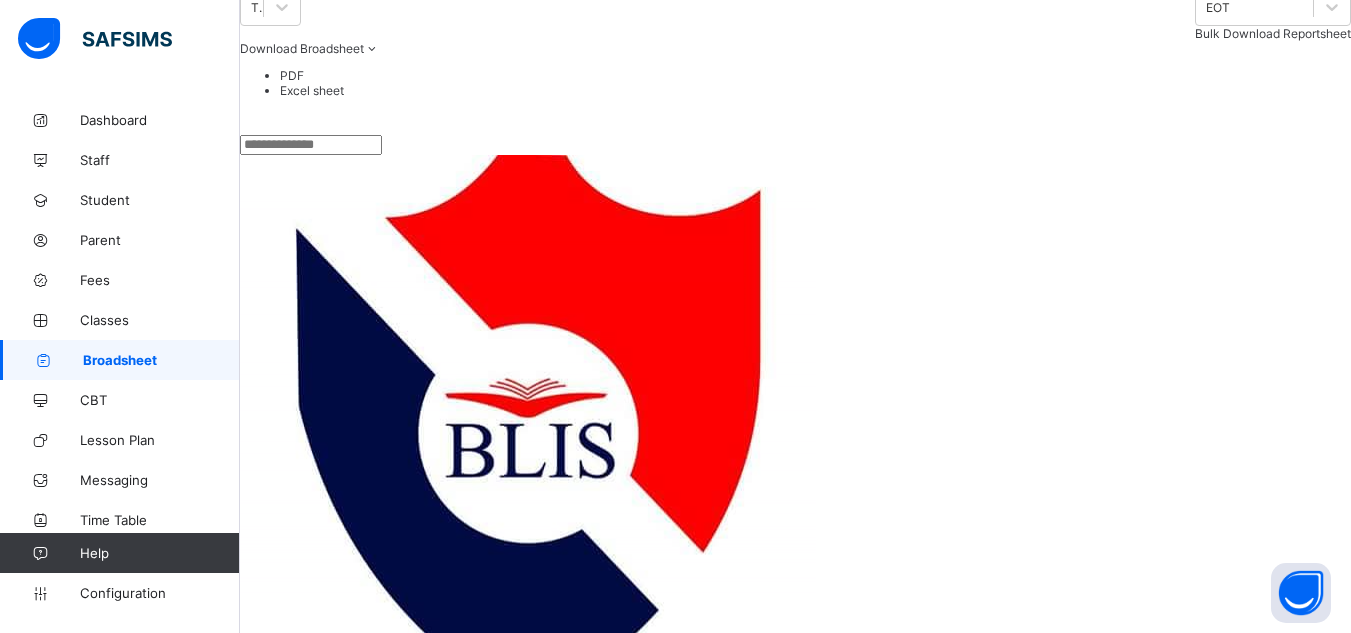 click on "Bulk Download Reportsheet" at bounding box center [1273, 33] 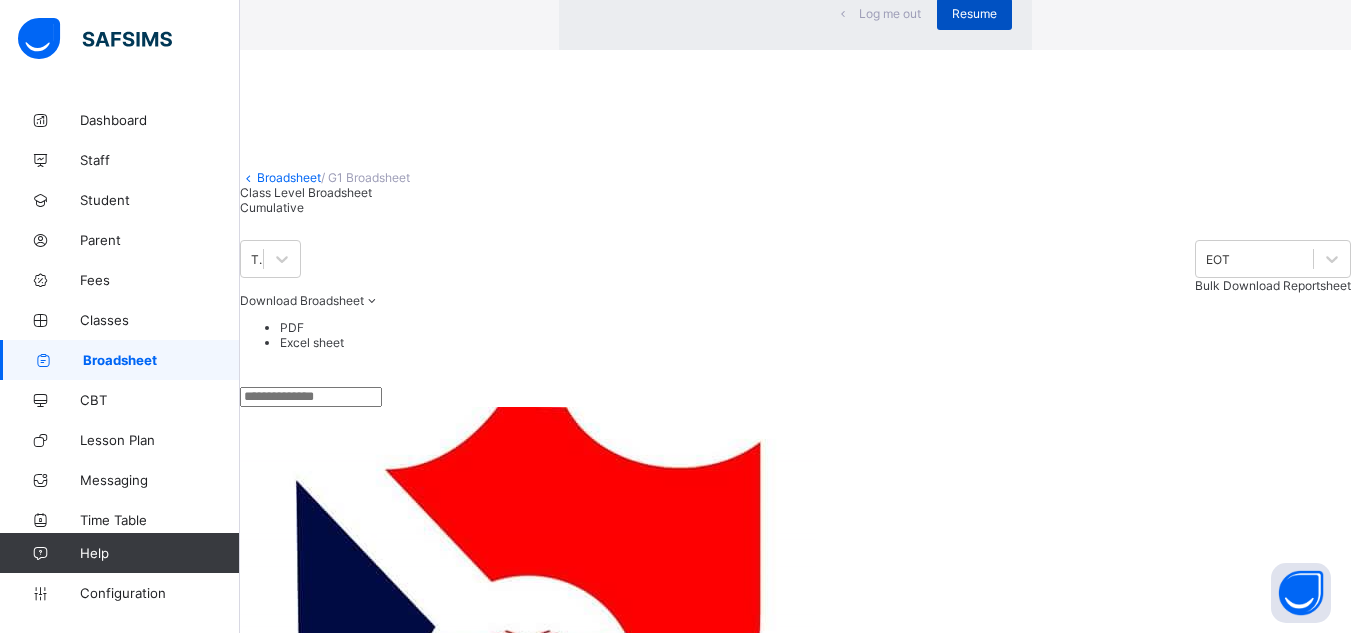 click on "Resume" at bounding box center [974, 14] 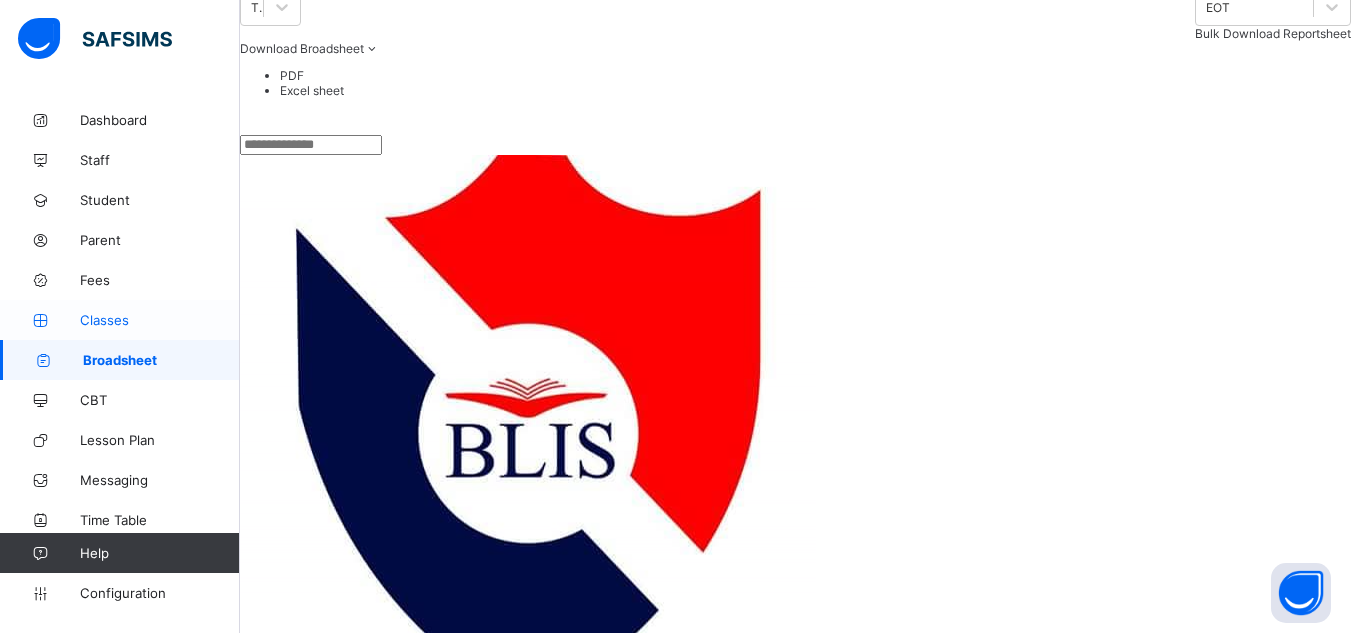 click on "Classes" at bounding box center [160, 320] 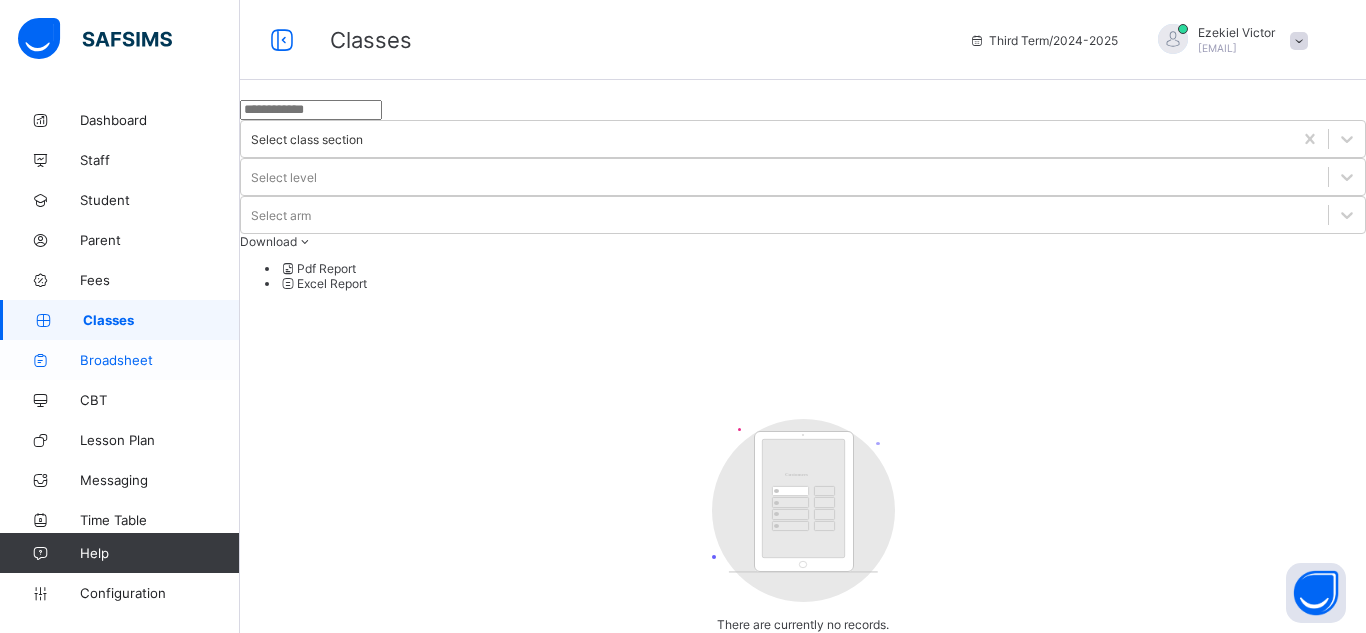 click on "Broadsheet" at bounding box center (120, 360) 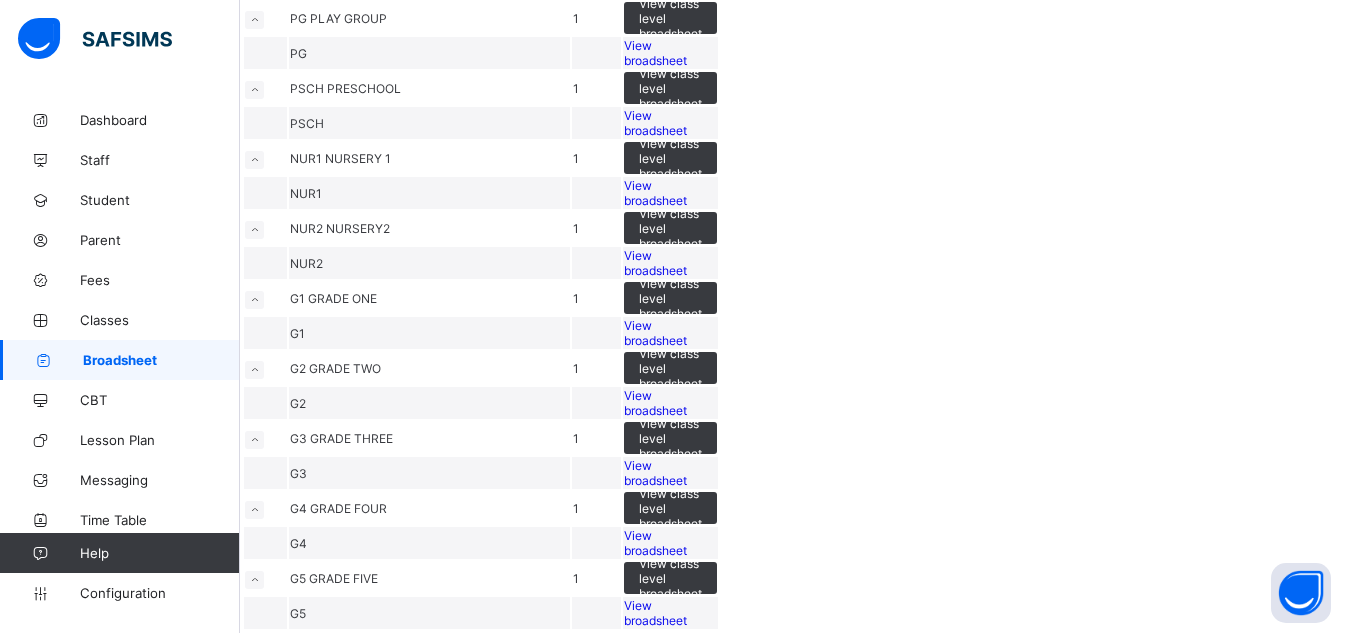 scroll, scrollTop: 280, scrollLeft: 0, axis: vertical 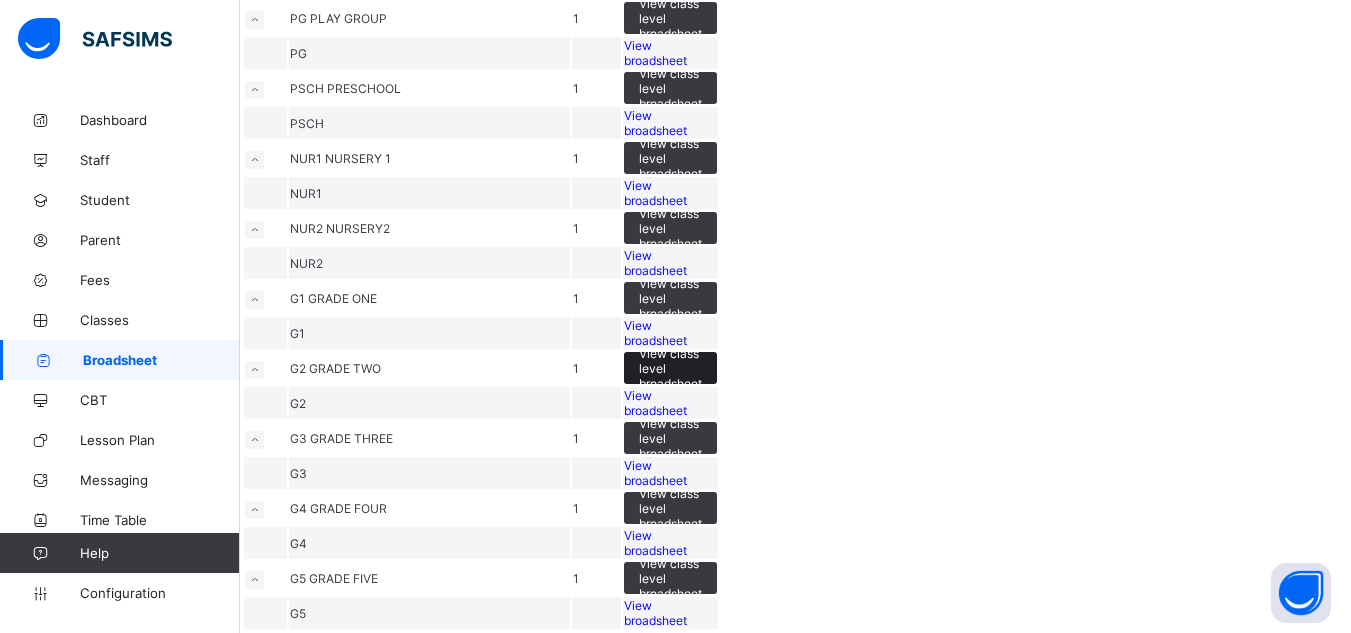 click on "View class level broadsheet" at bounding box center (670, 368) 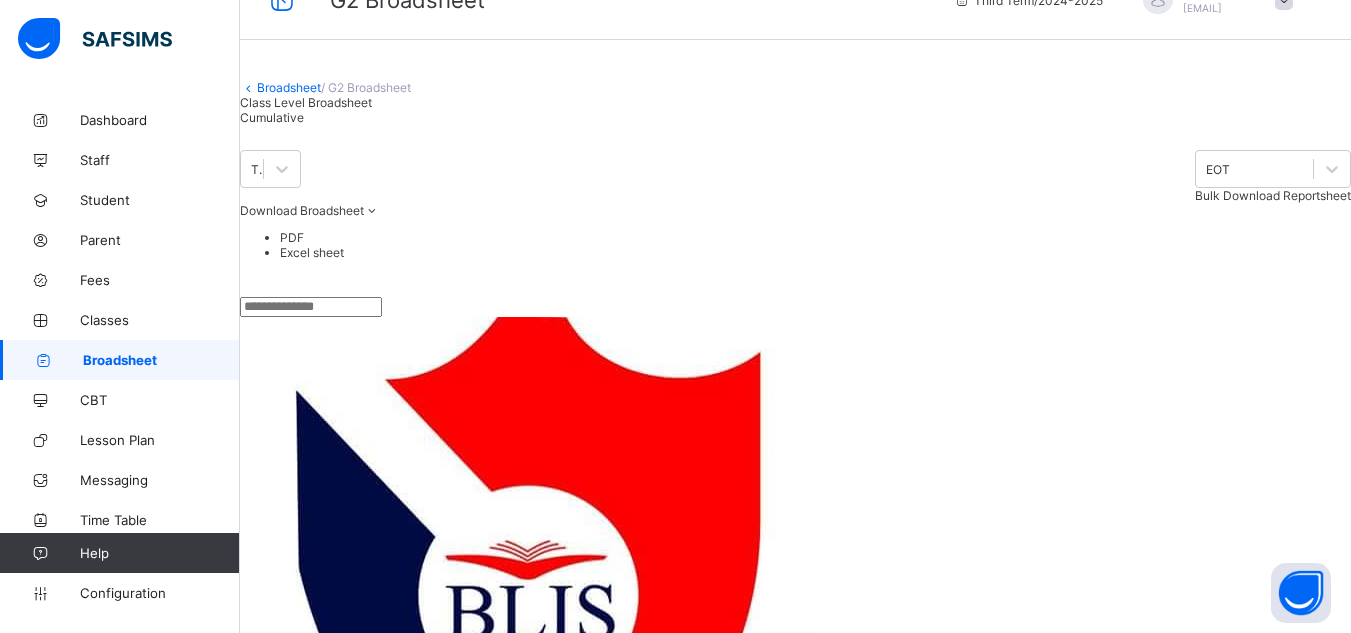 scroll, scrollTop: 200, scrollLeft: 0, axis: vertical 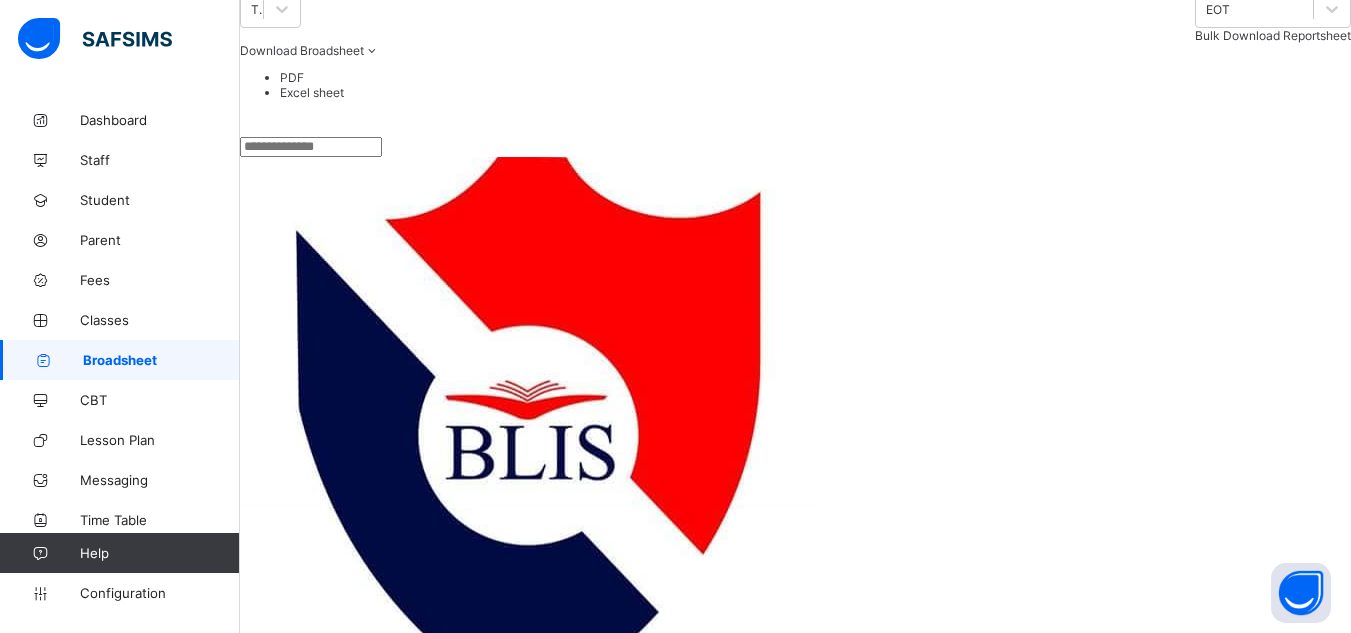 click on "Bulk Download Reportsheet" at bounding box center (1273, 35) 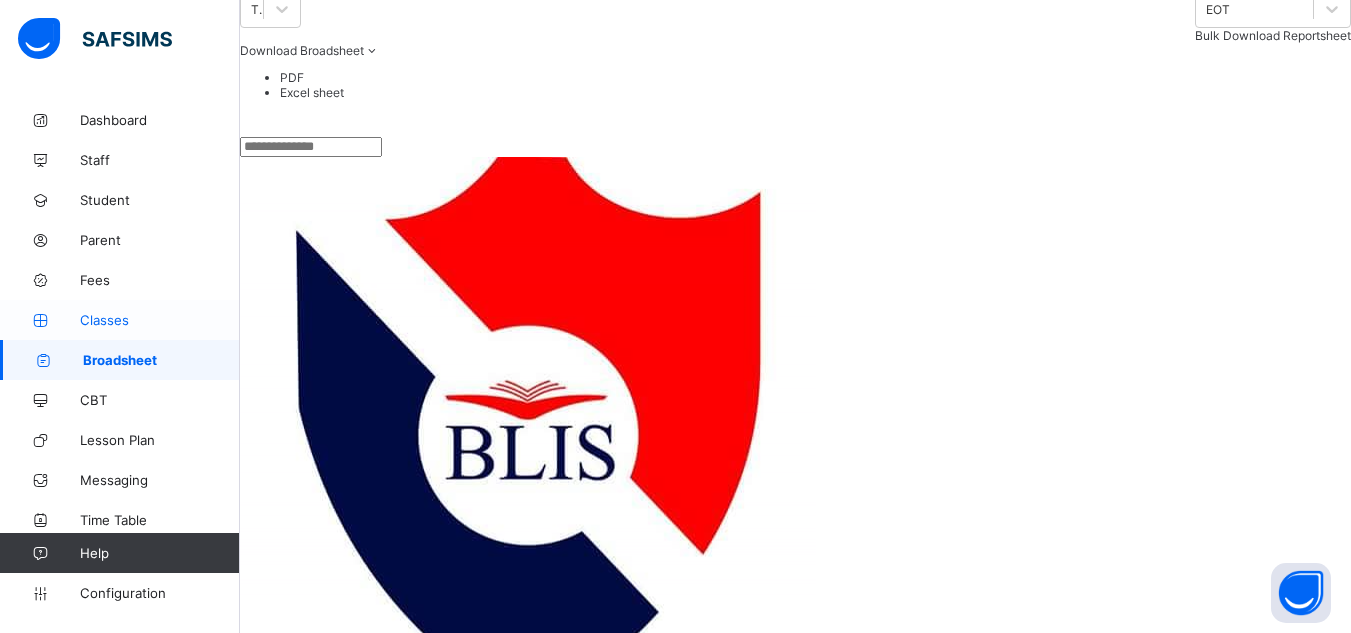 click on "Classes" at bounding box center [160, 320] 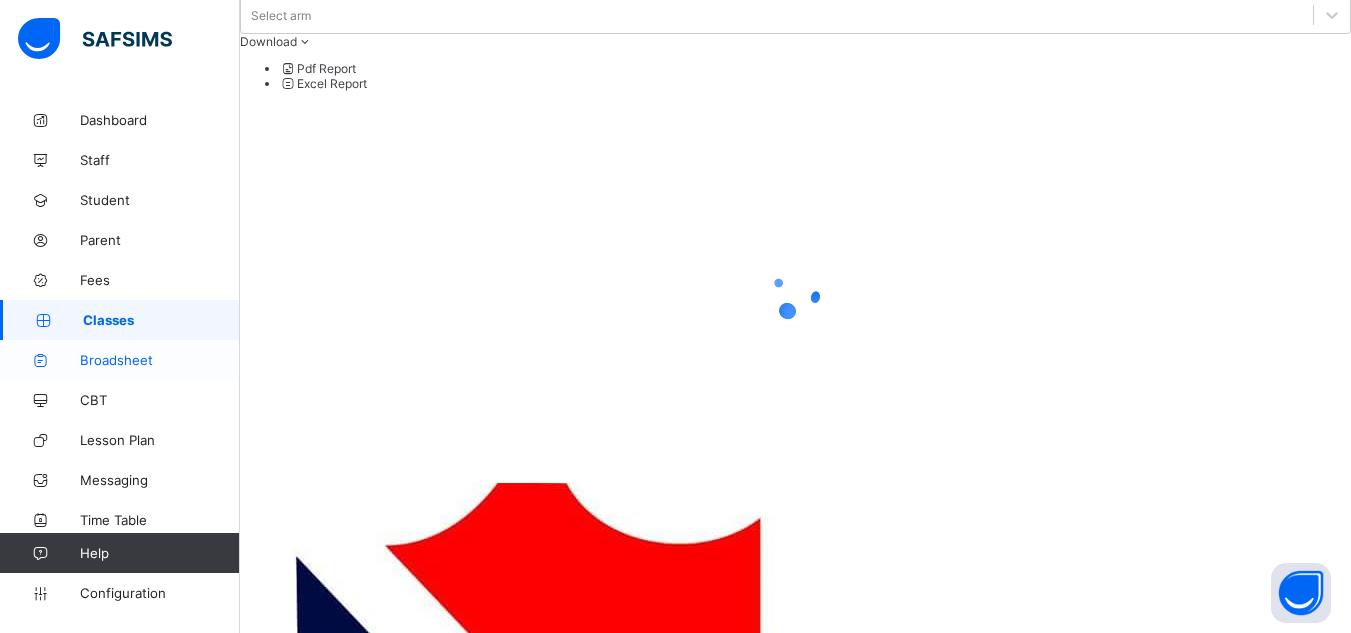 scroll, scrollTop: 0, scrollLeft: 0, axis: both 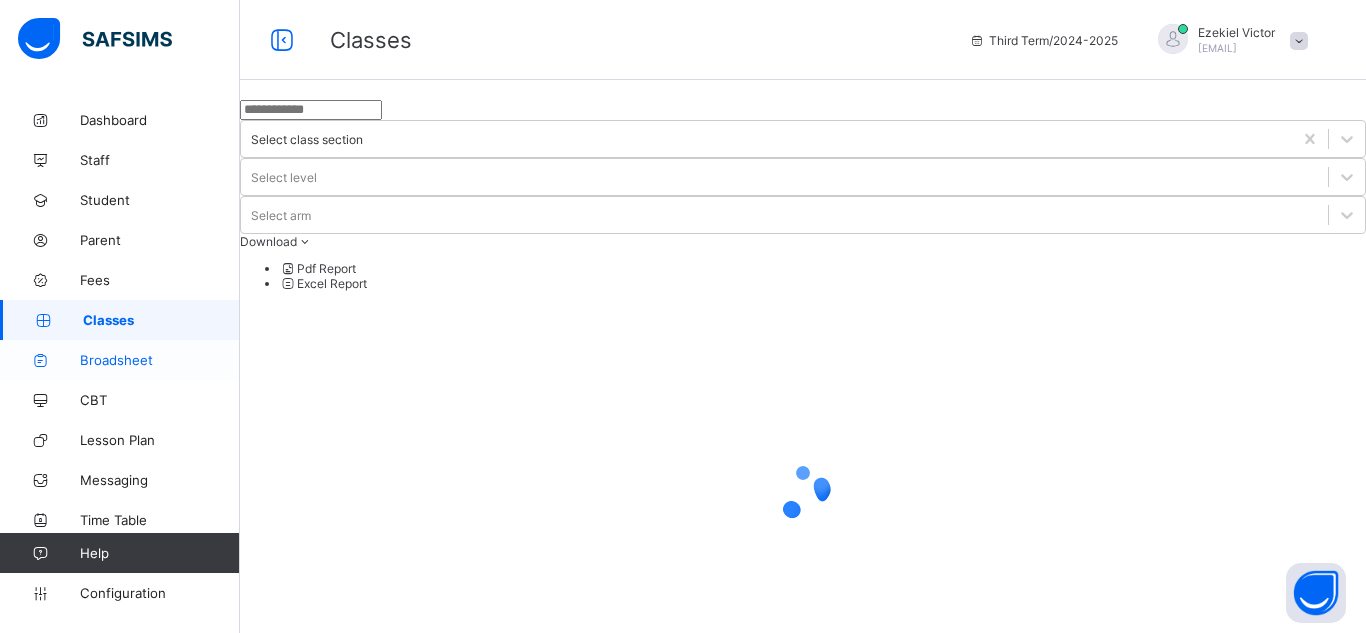 click on "Broadsheet" at bounding box center (160, 360) 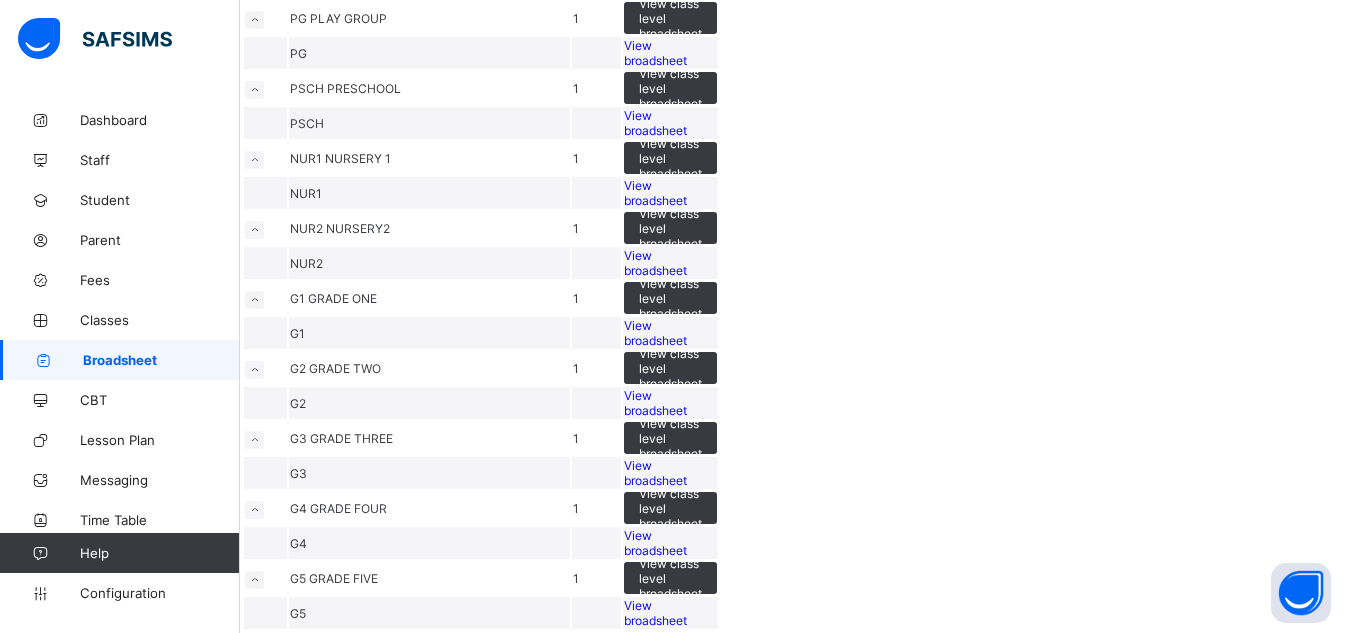 scroll, scrollTop: 440, scrollLeft: 0, axis: vertical 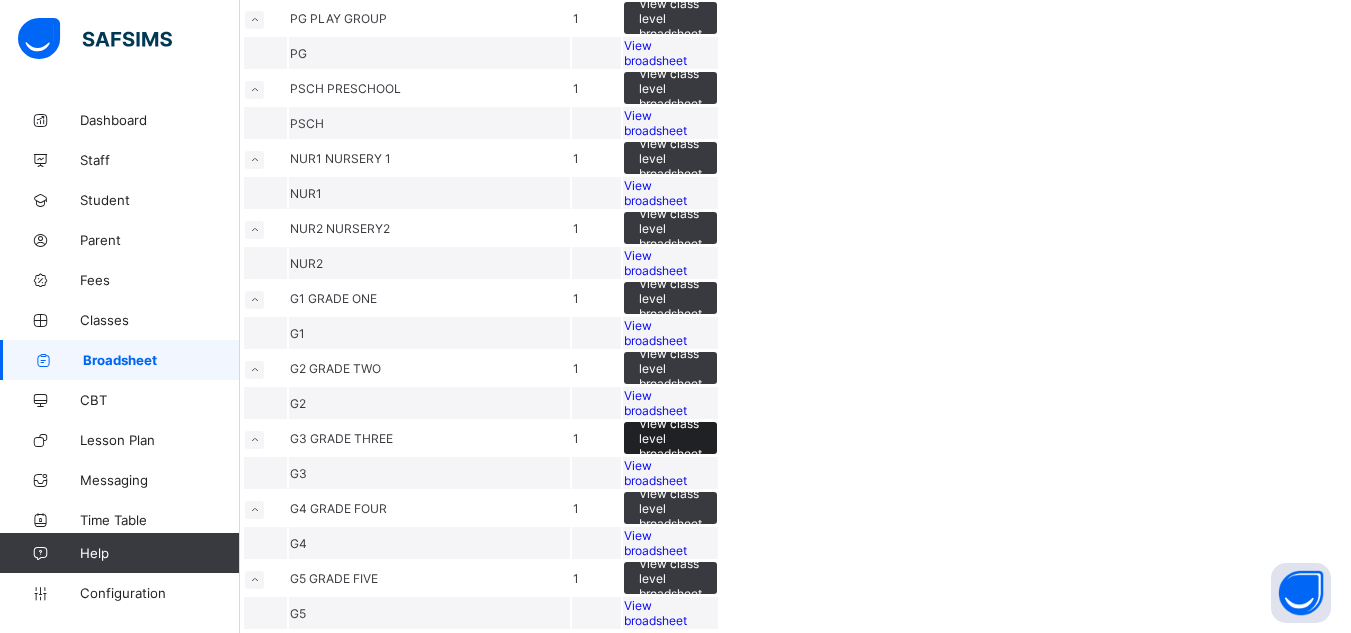 click on "View class level broadsheet" at bounding box center (670, 438) 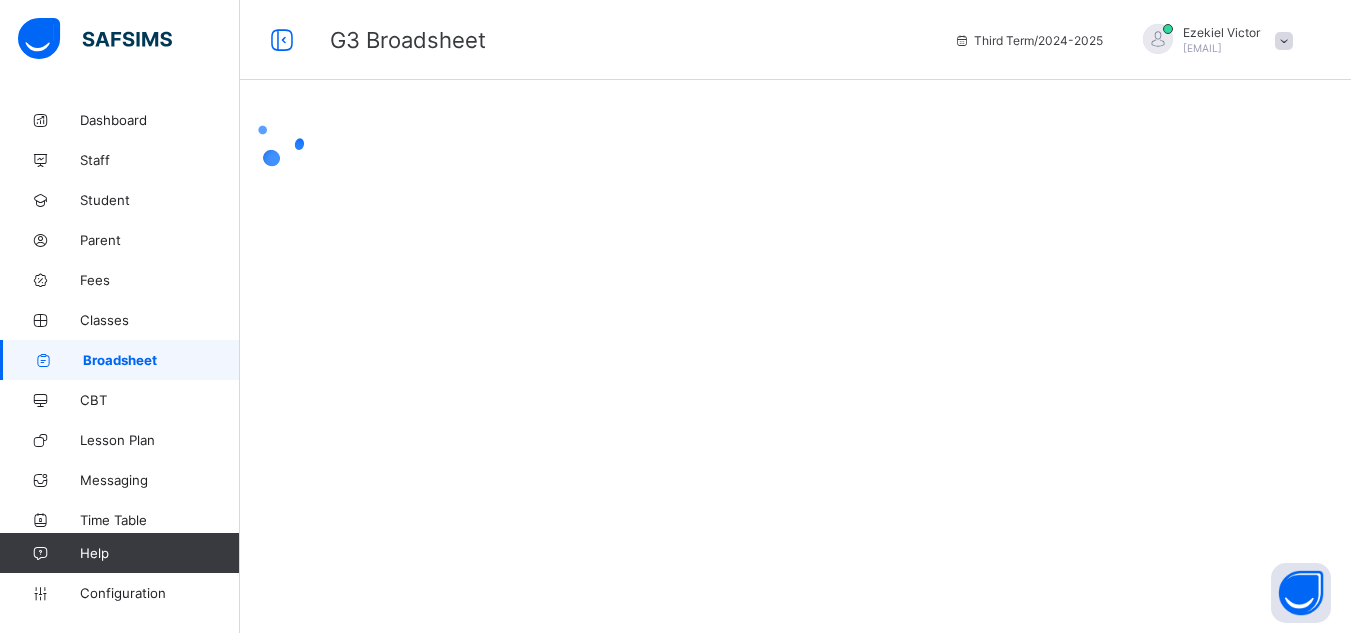 scroll, scrollTop: 0, scrollLeft: 0, axis: both 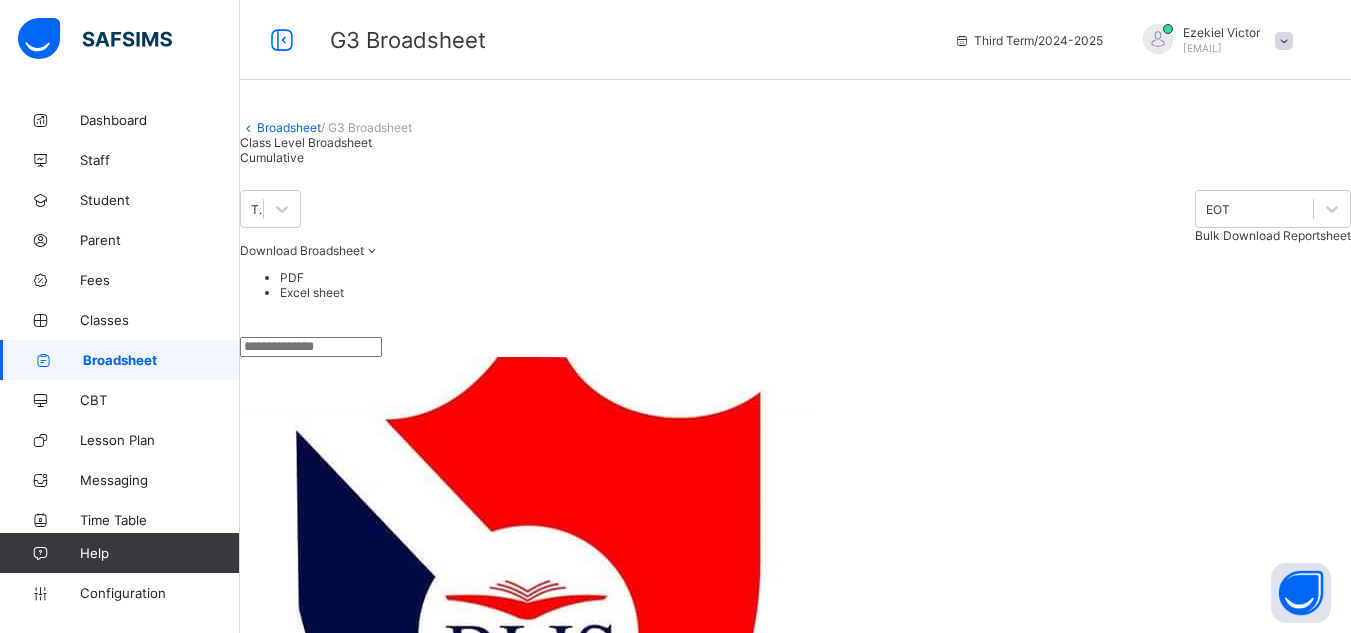 click on "Bulk Download Reportsheet" at bounding box center (1273, 235) 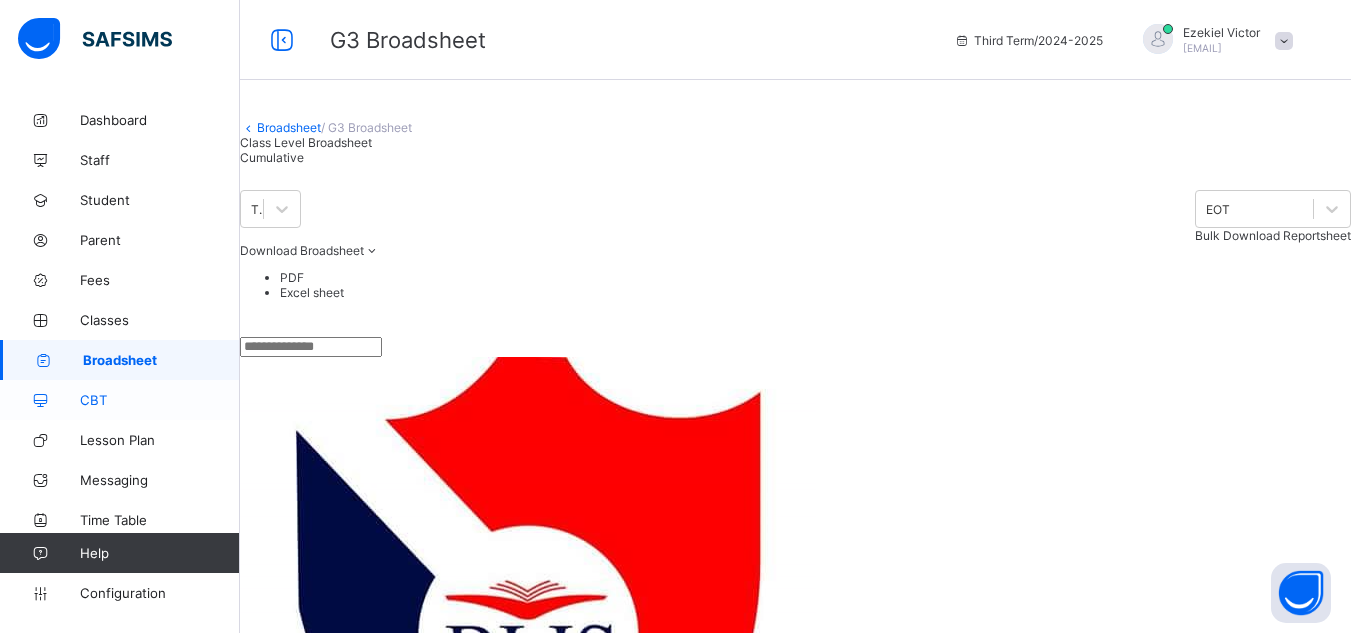 click on "CBT" at bounding box center (160, 400) 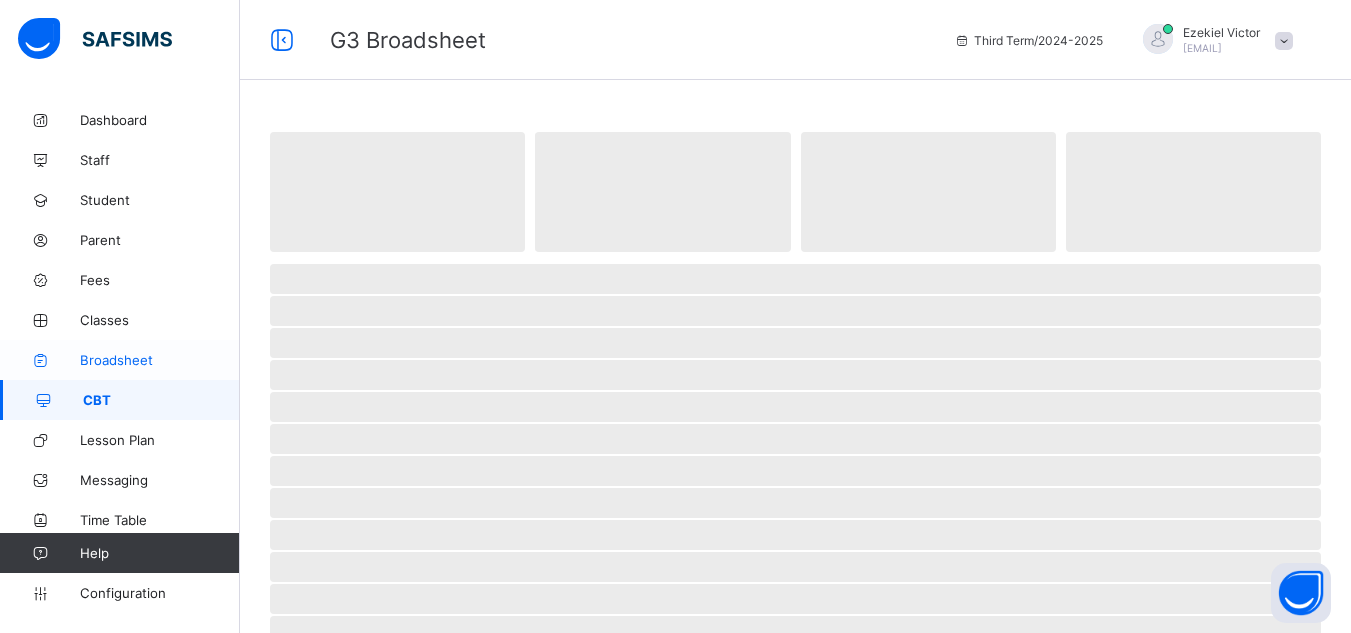 click on "Broadsheet" at bounding box center [160, 360] 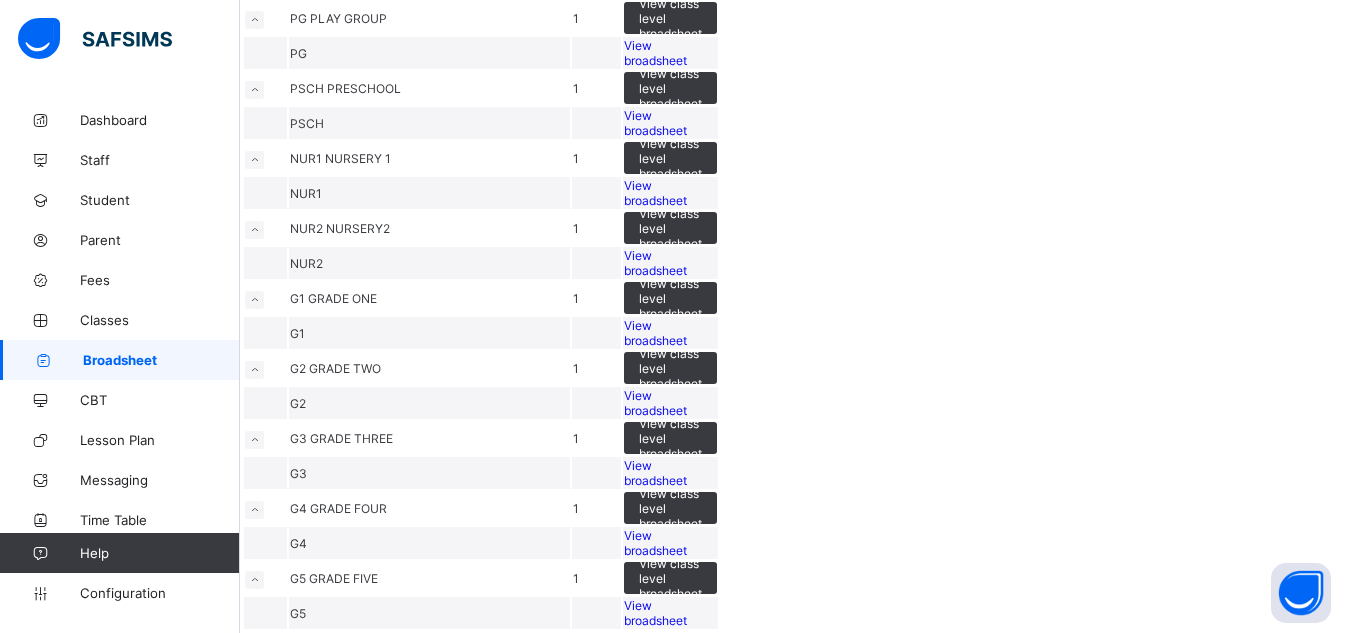 scroll, scrollTop: 660, scrollLeft: 0, axis: vertical 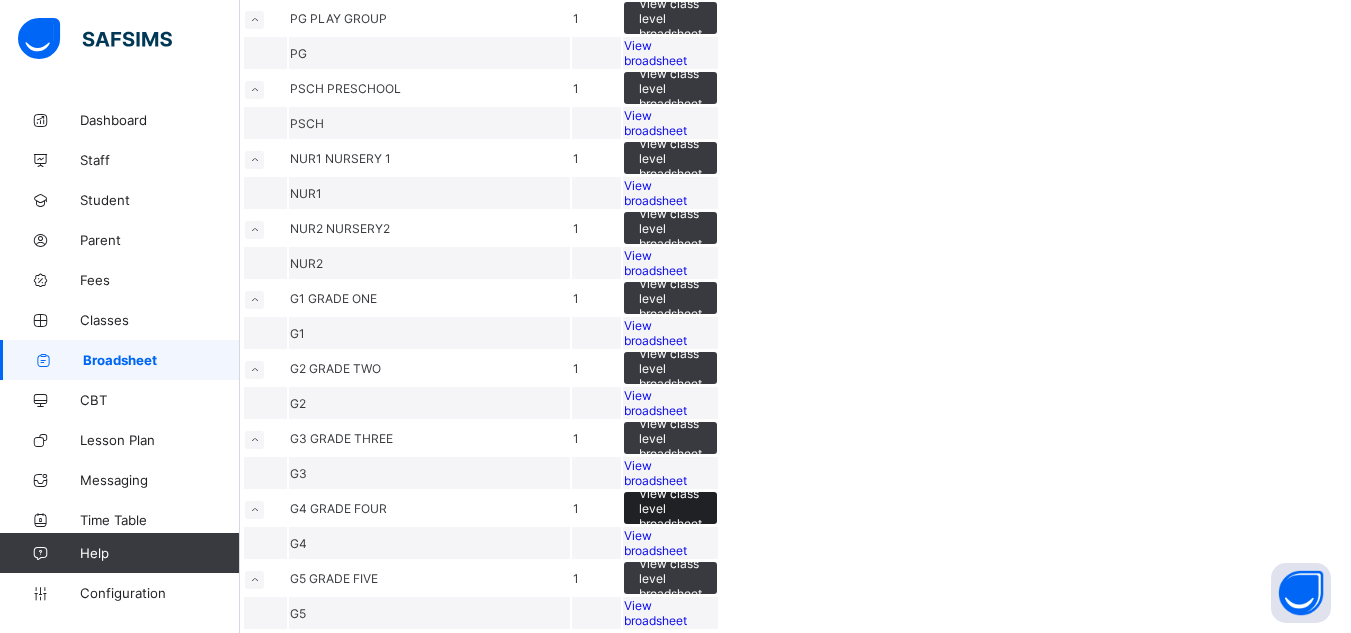 click on "View class level broadsheet" at bounding box center (670, 508) 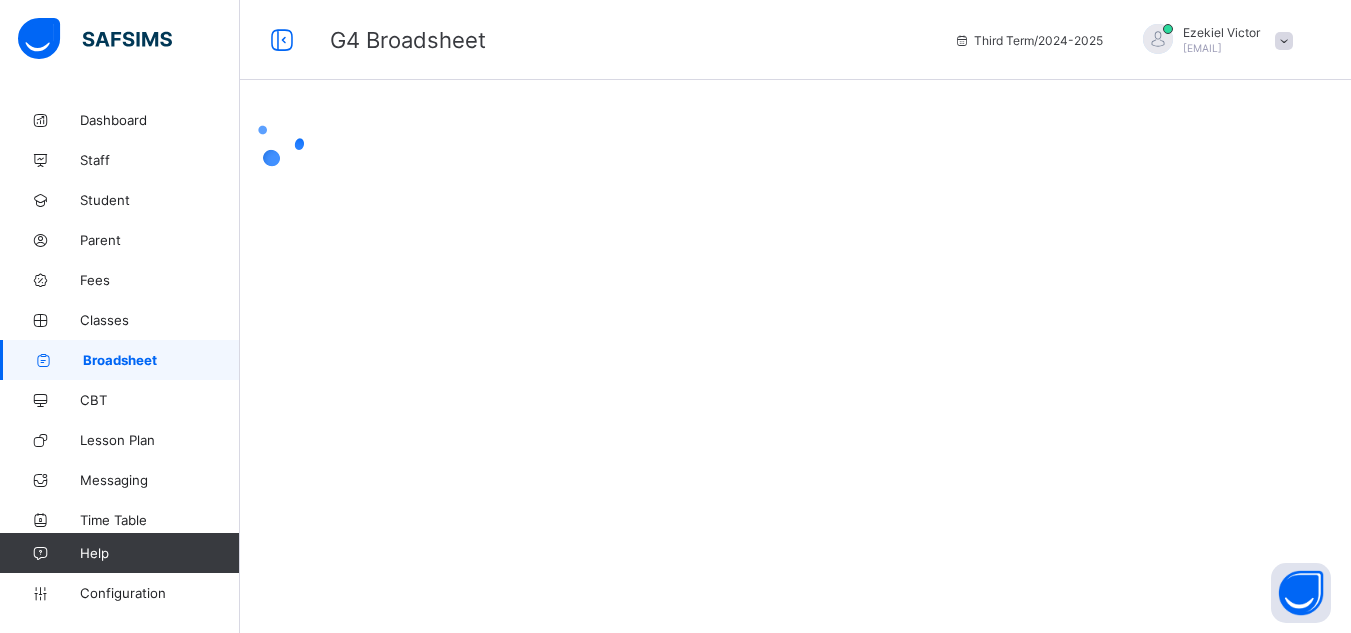 scroll, scrollTop: 0, scrollLeft: 0, axis: both 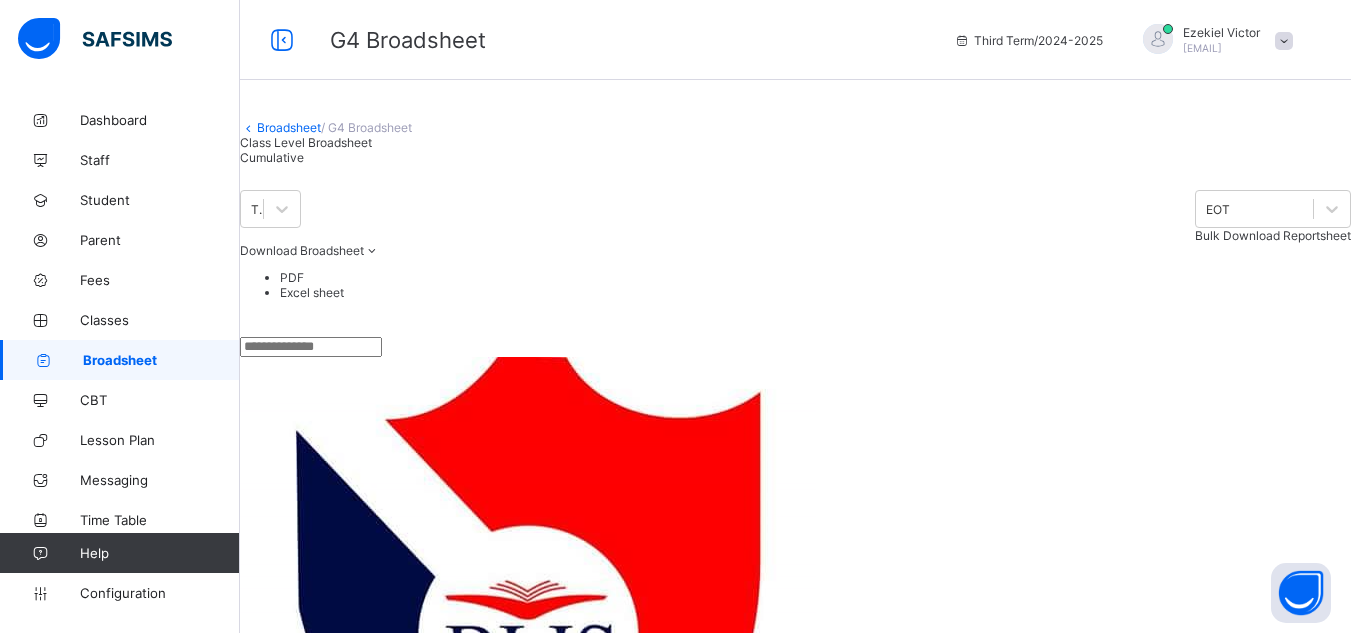 click on "Bulk Download Reportsheet" at bounding box center [1273, 235] 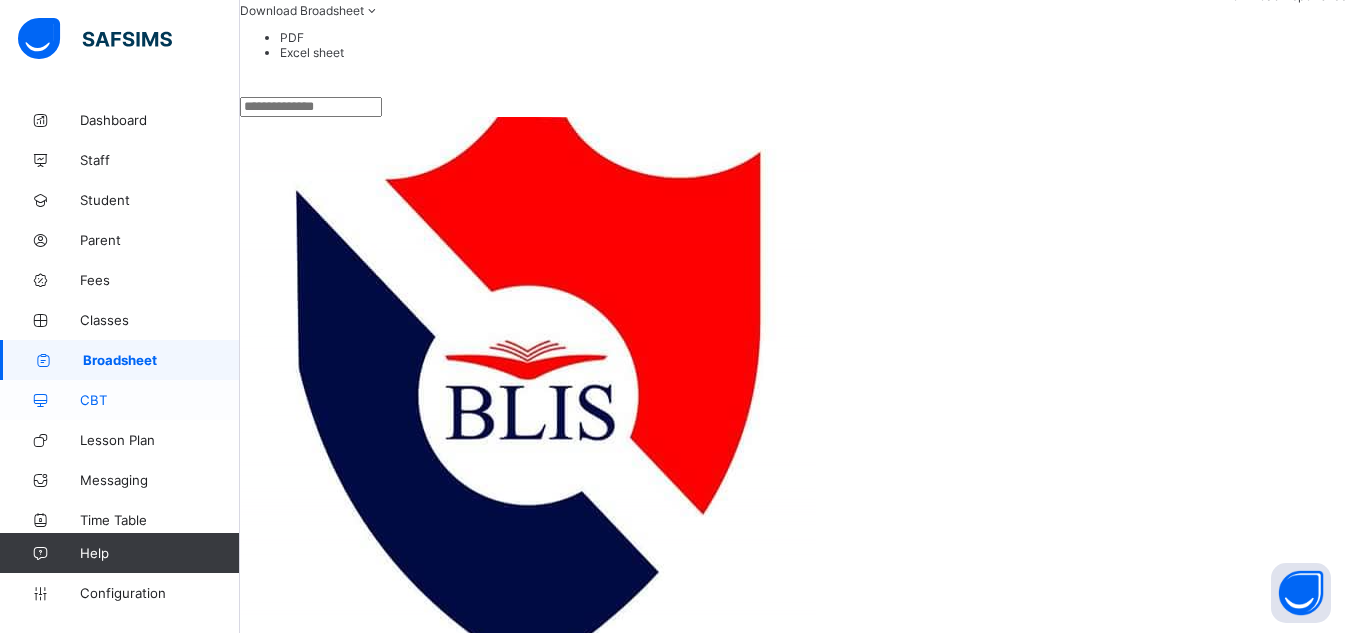 scroll, scrollTop: 280, scrollLeft: 0, axis: vertical 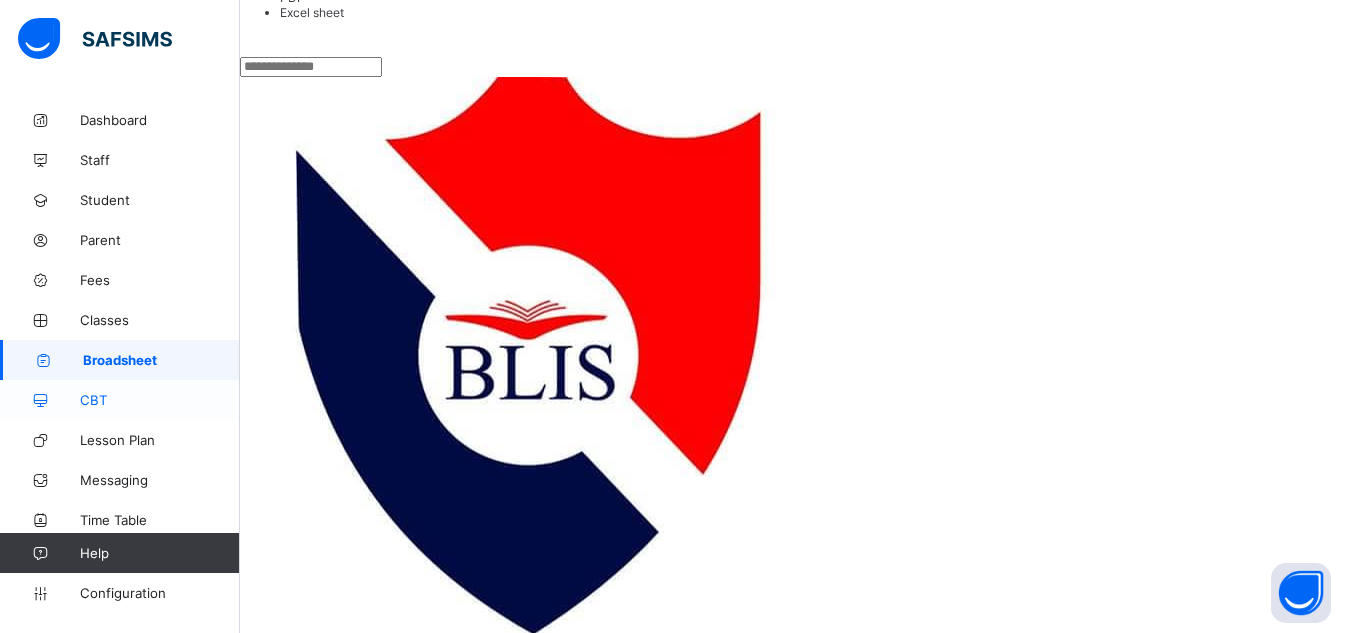 click on "CBT" at bounding box center [120, 400] 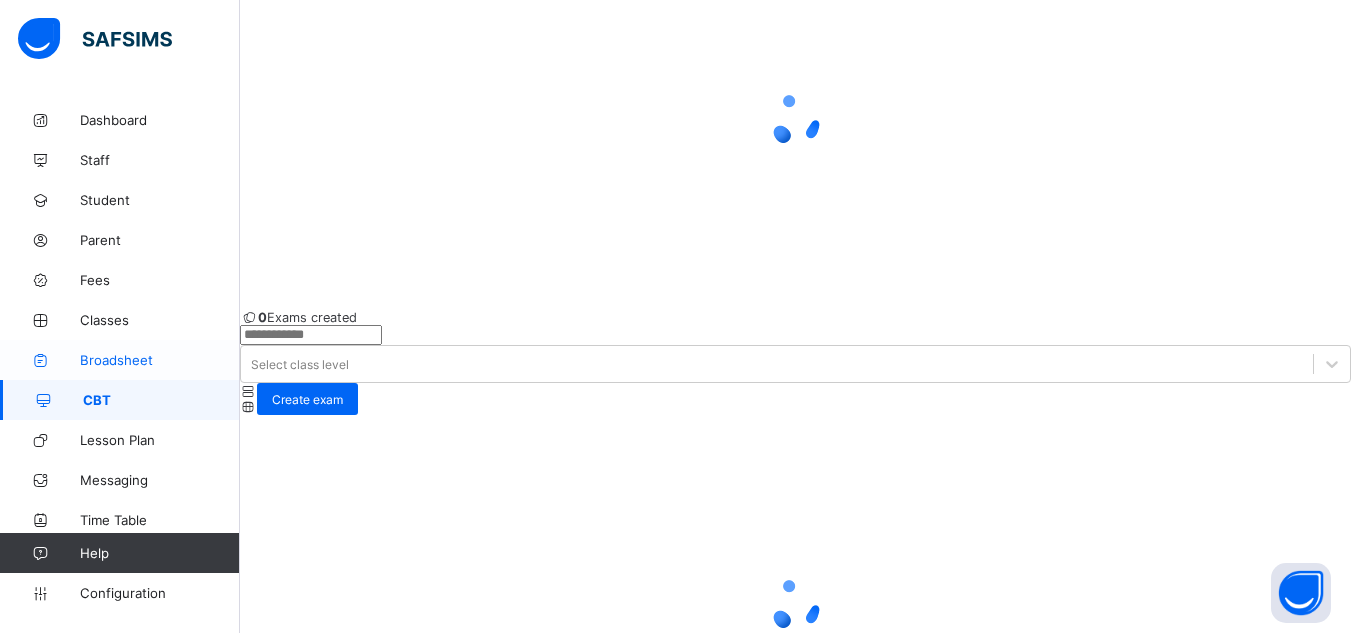 scroll, scrollTop: 0, scrollLeft: 0, axis: both 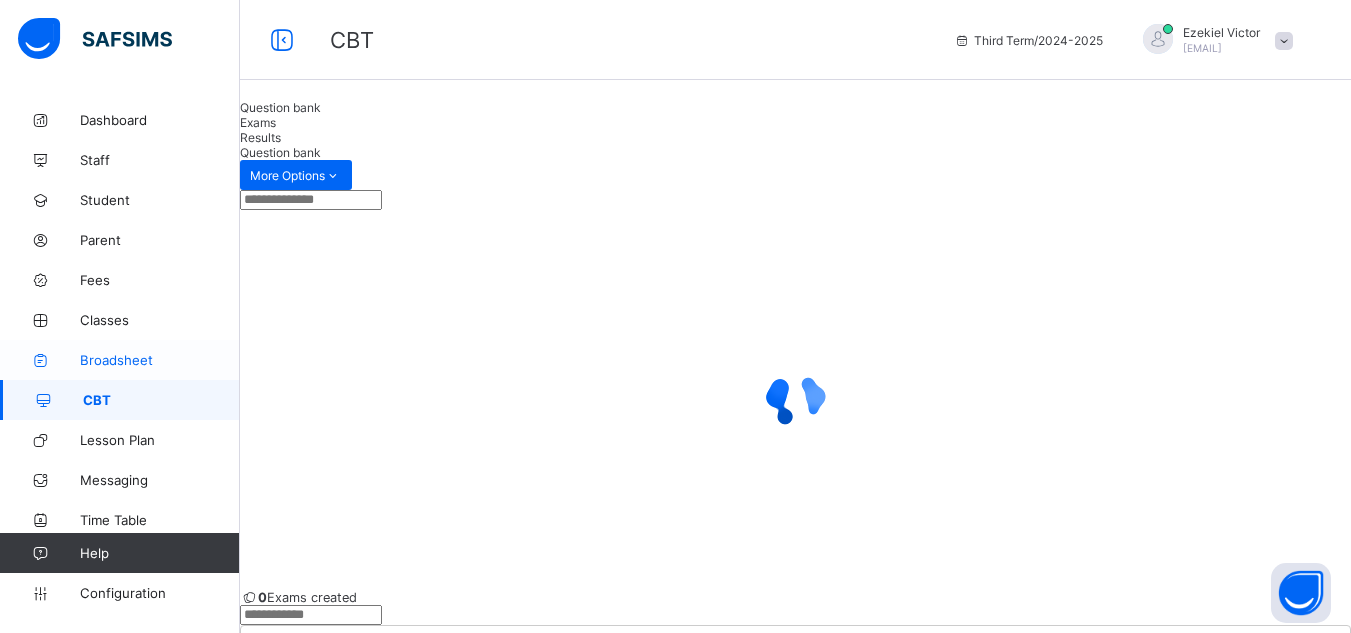 click on "Broadsheet" at bounding box center (160, 360) 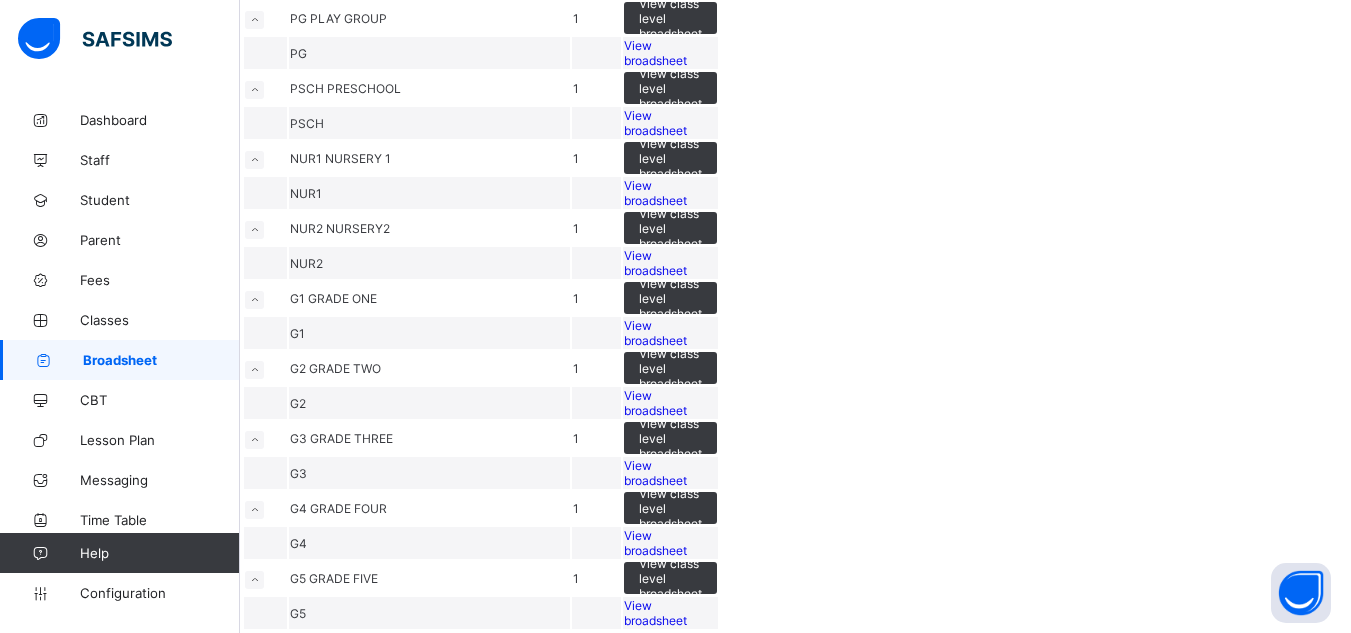 scroll, scrollTop: 660, scrollLeft: 0, axis: vertical 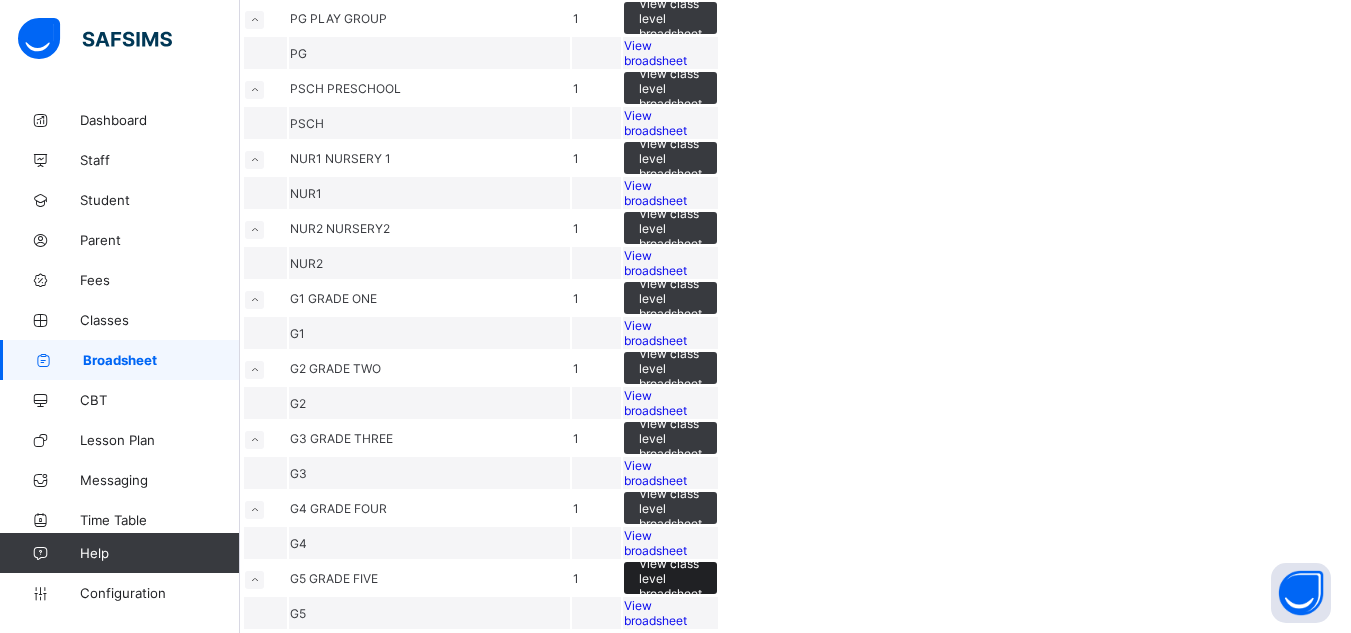 click on "View class level broadsheet" at bounding box center [670, 578] 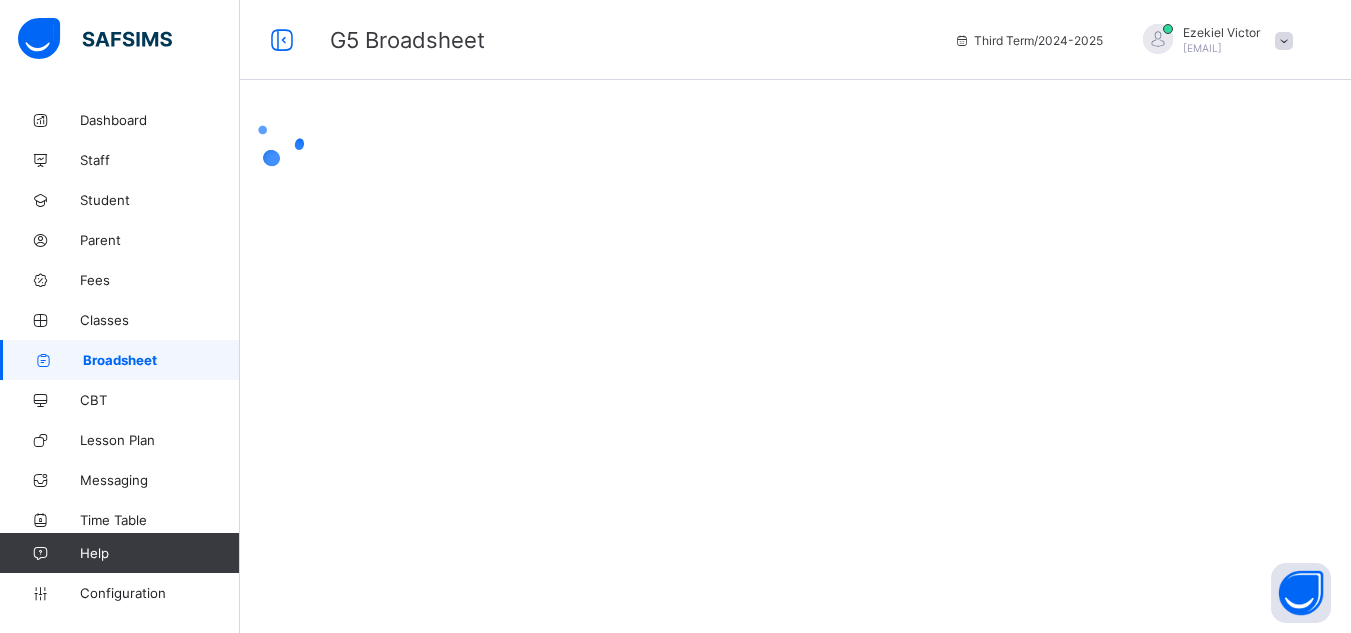 scroll, scrollTop: 0, scrollLeft: 0, axis: both 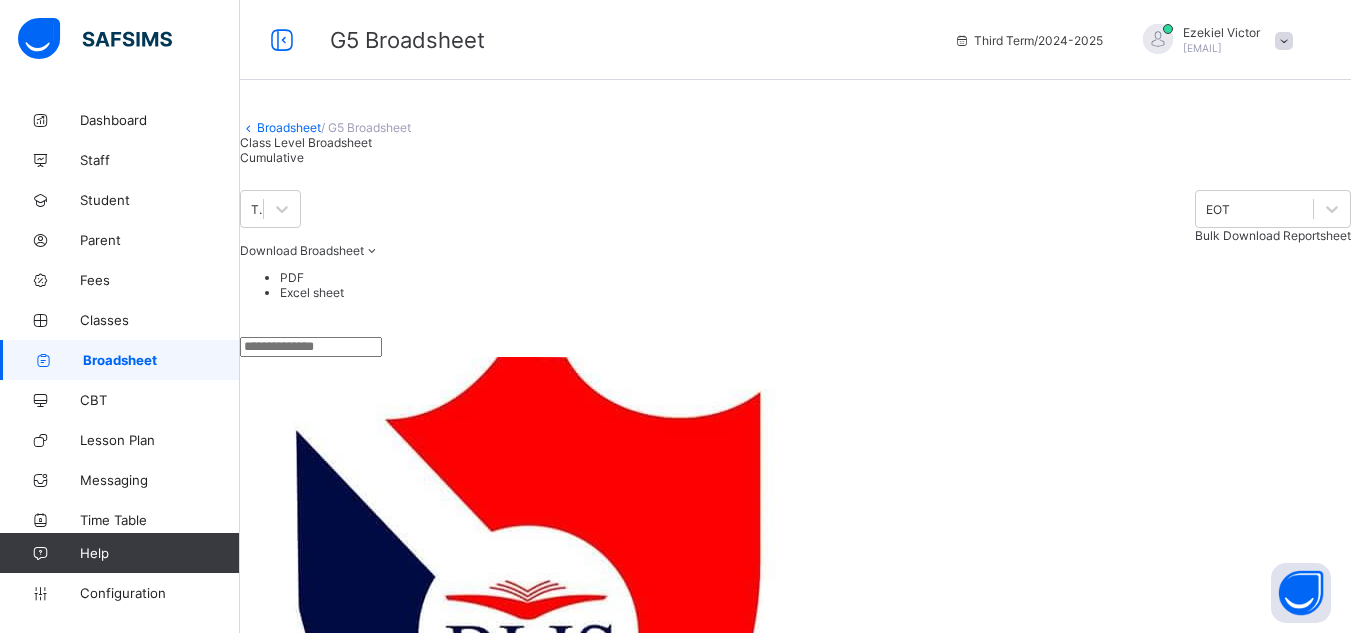 click on "Bulk Download Reportsheet" at bounding box center (1273, 235) 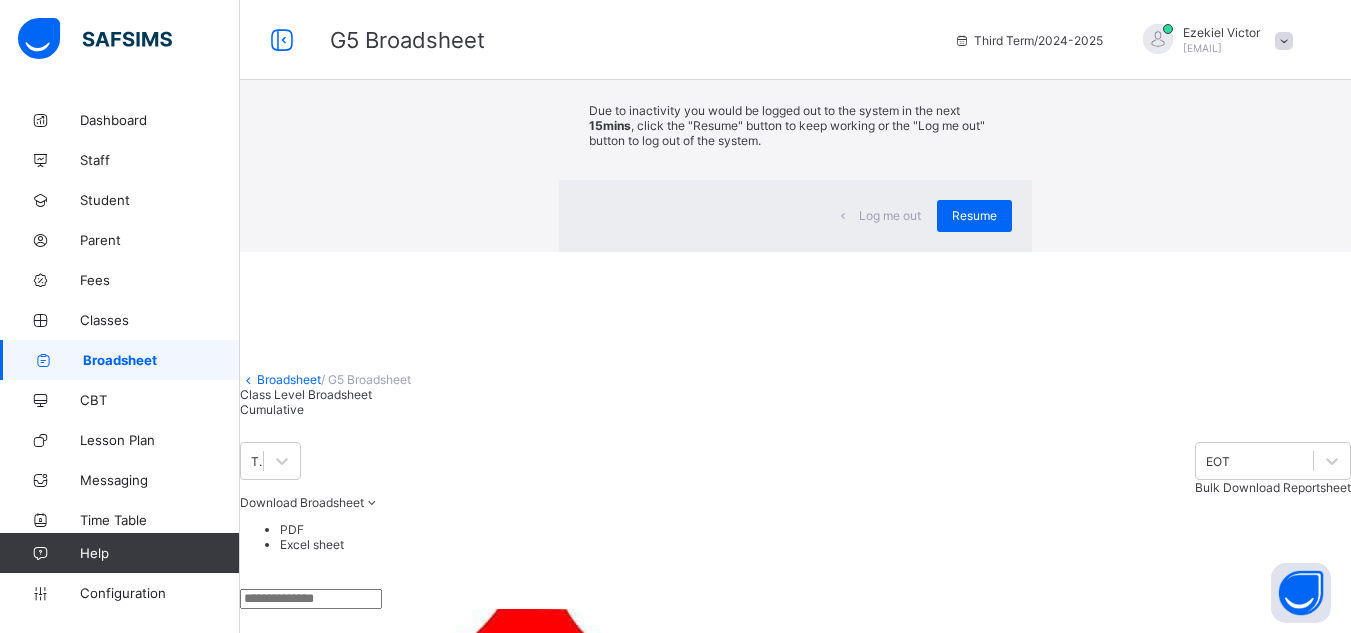 click on "×" at bounding box center [1002, 37] 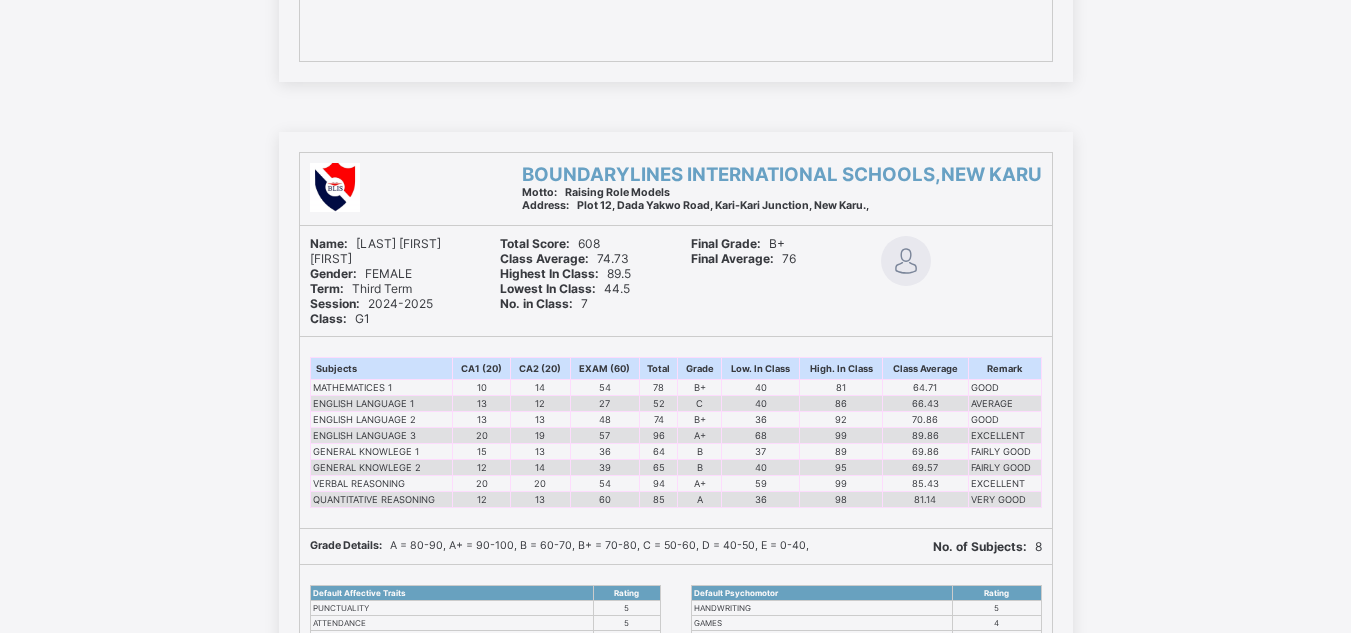 scroll, scrollTop: 1713, scrollLeft: 0, axis: vertical 